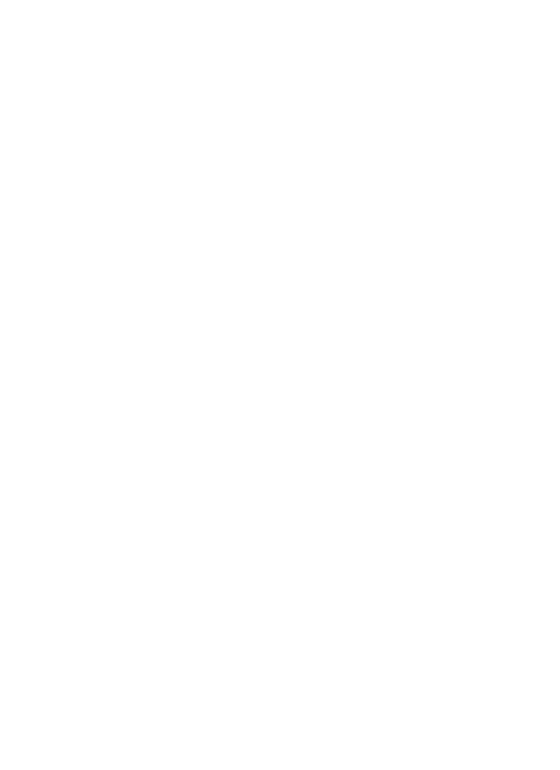 scroll, scrollTop: 0, scrollLeft: 0, axis: both 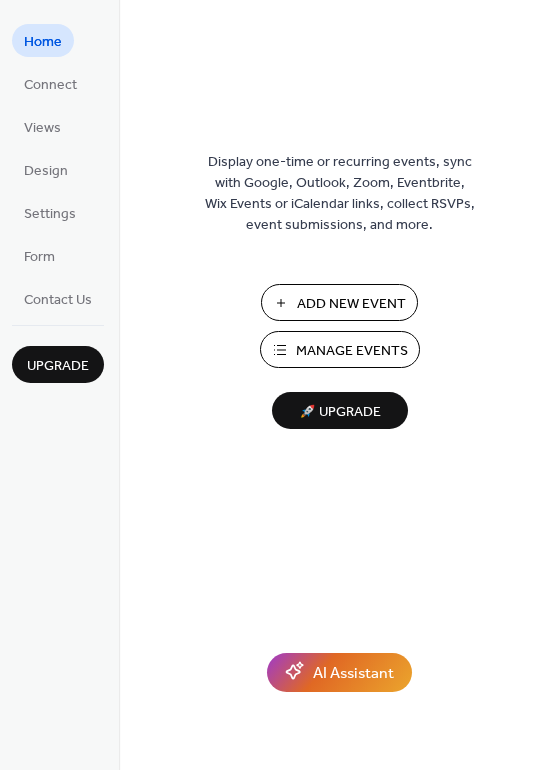 click on "Manage Events" at bounding box center (340, 349) 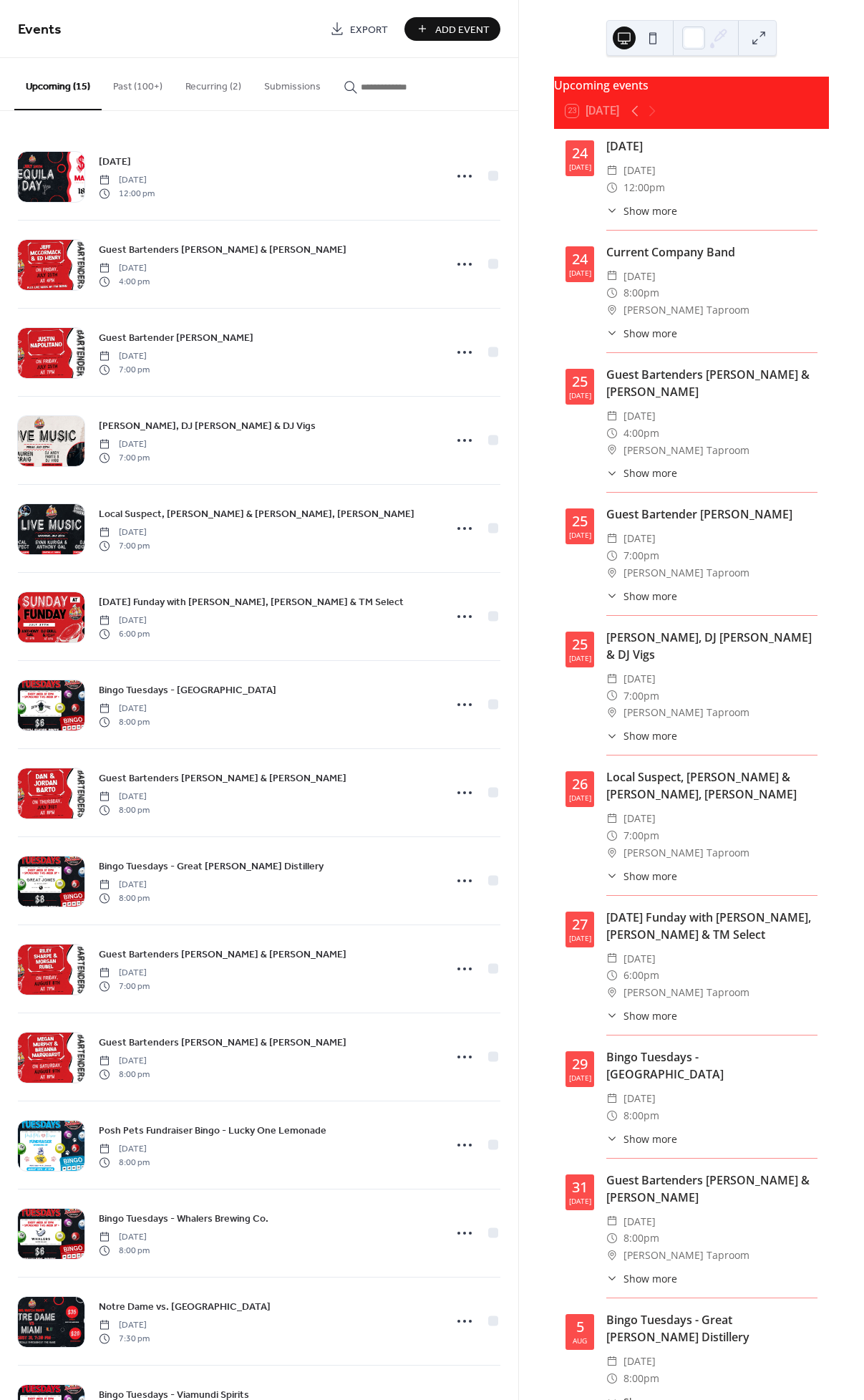 scroll, scrollTop: 0, scrollLeft: 0, axis: both 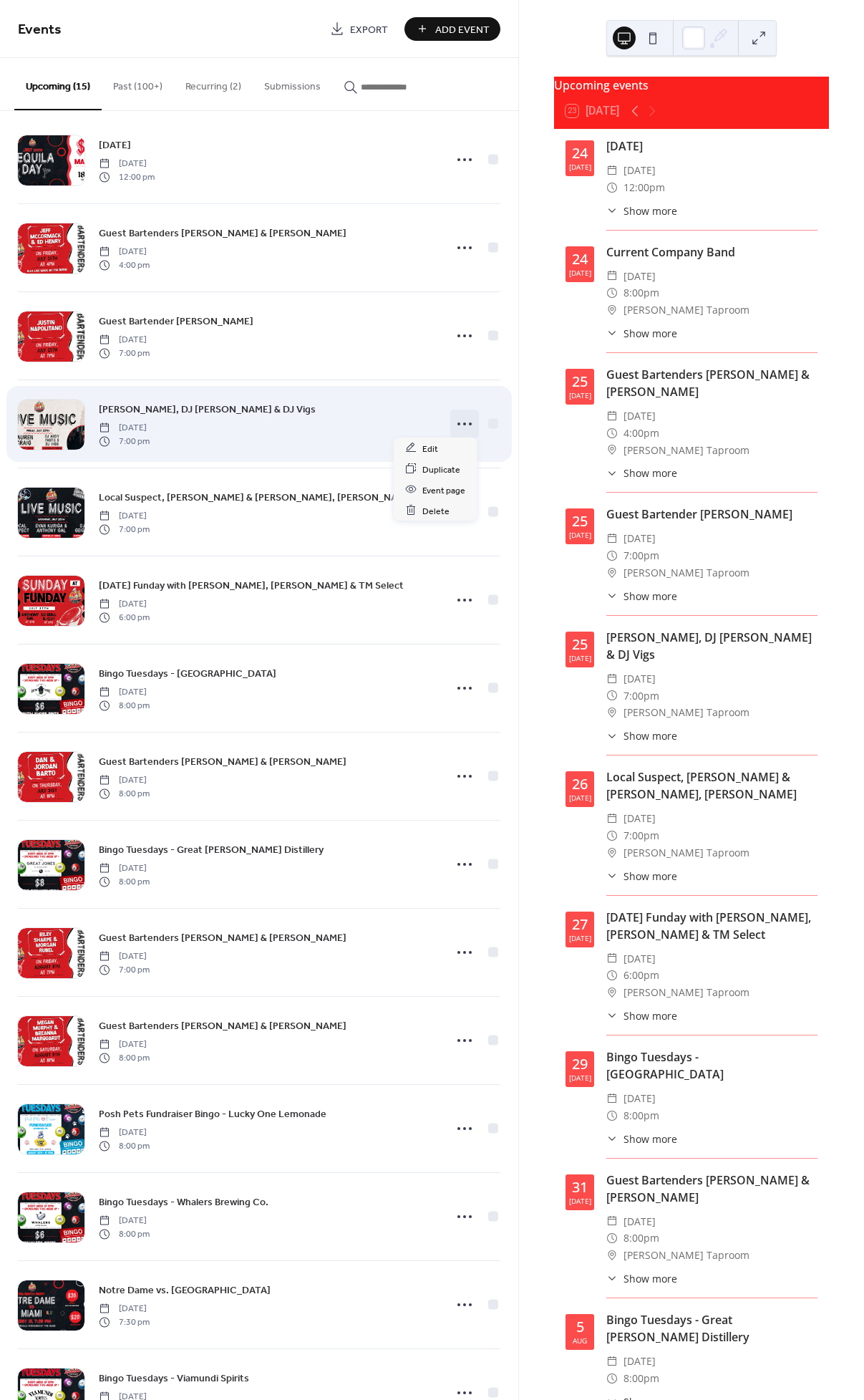 click 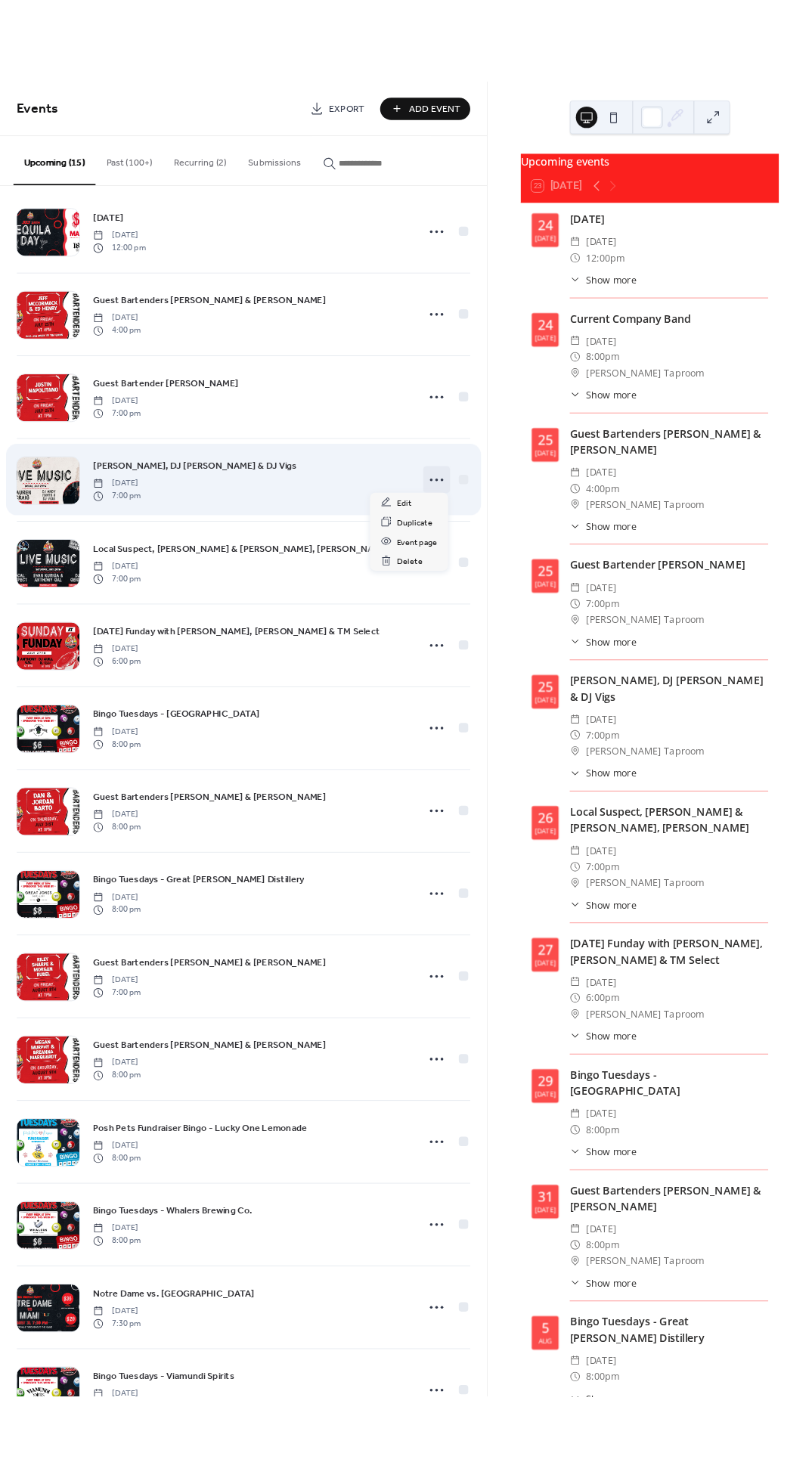 scroll, scrollTop: 21, scrollLeft: 0, axis: vertical 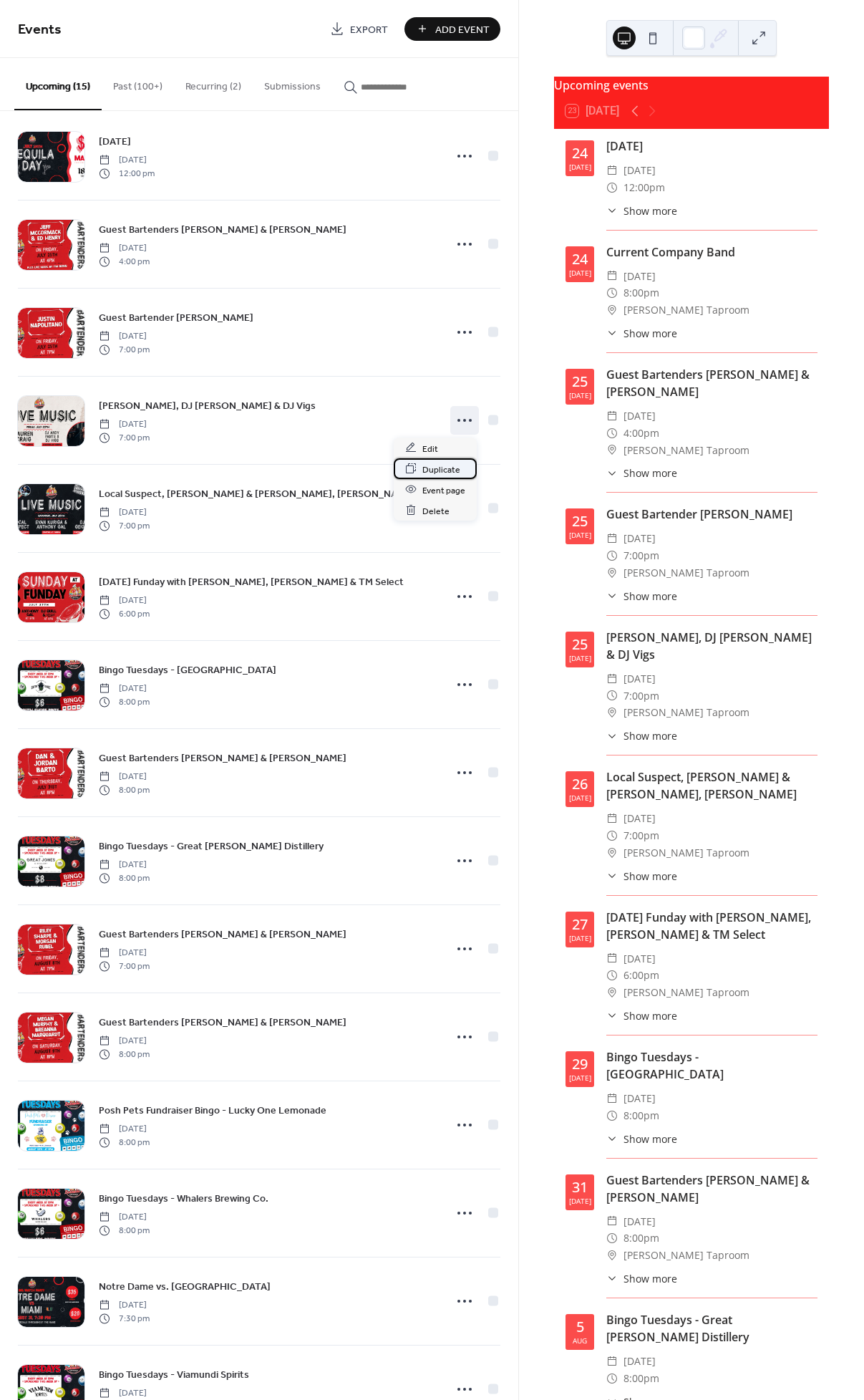 click on "Duplicate" at bounding box center [435, 468] 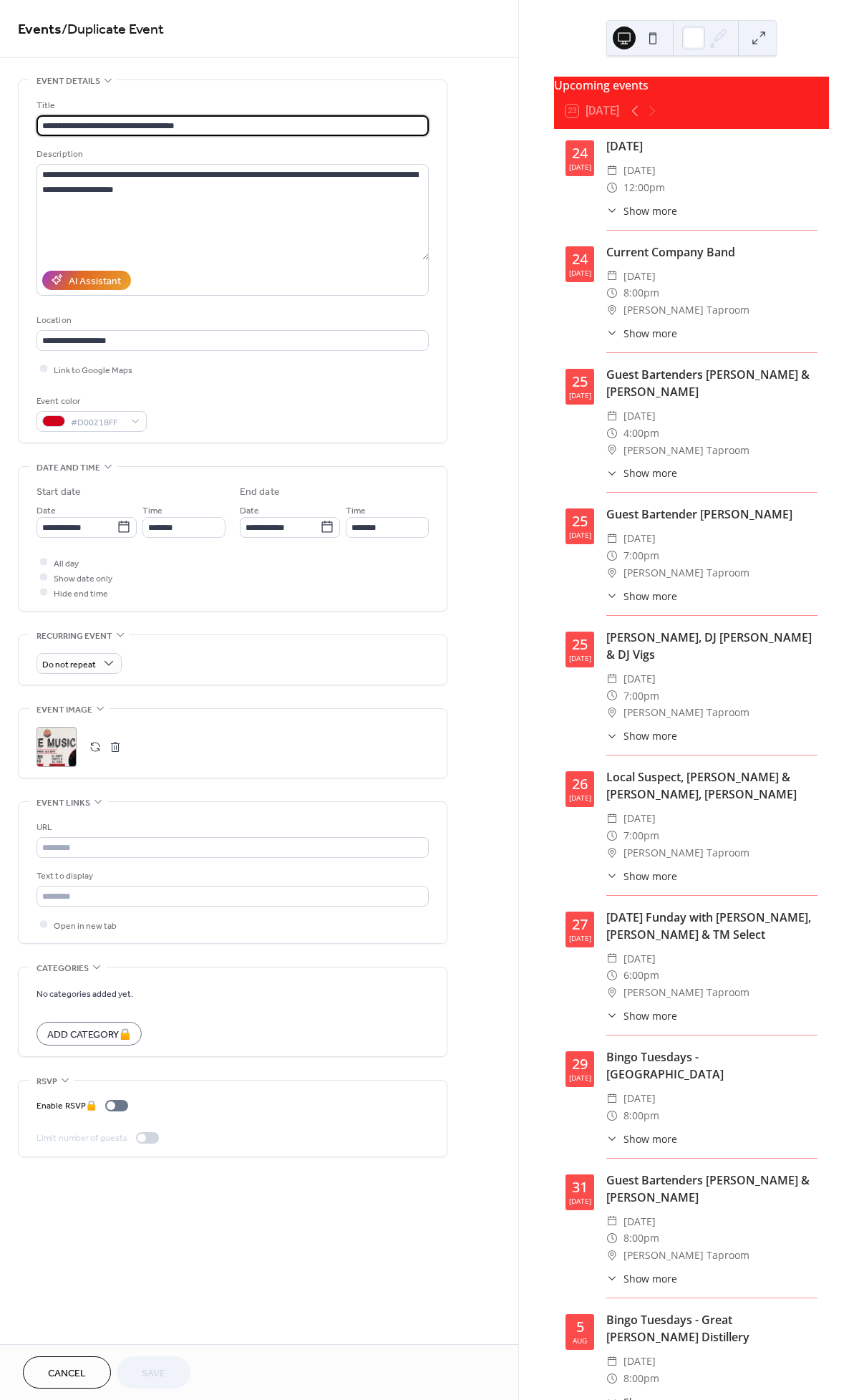 drag, startPoint x: 178, startPoint y: 121, endPoint x: -15, endPoint y: 102, distance: 193.93298 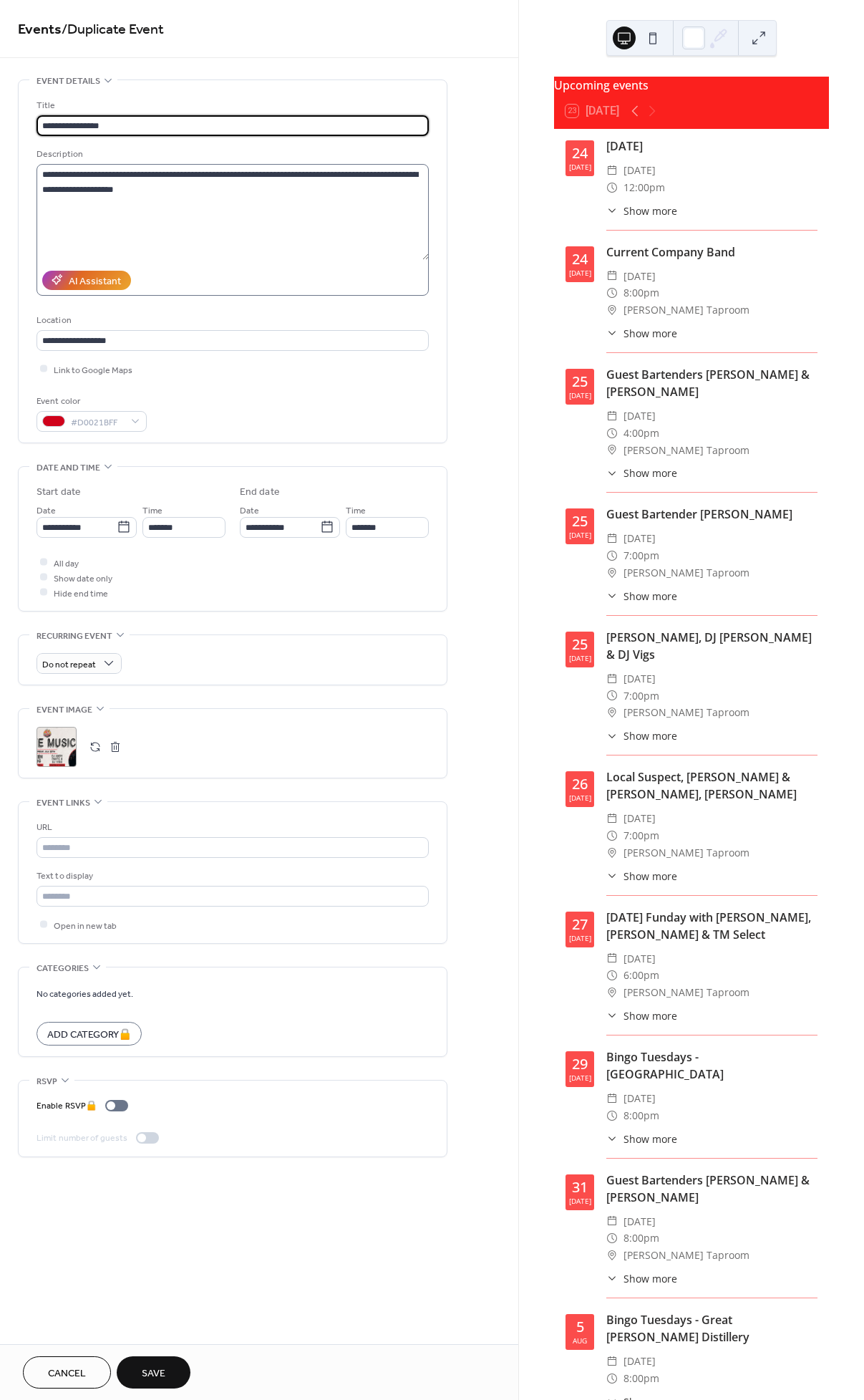 type on "**********" 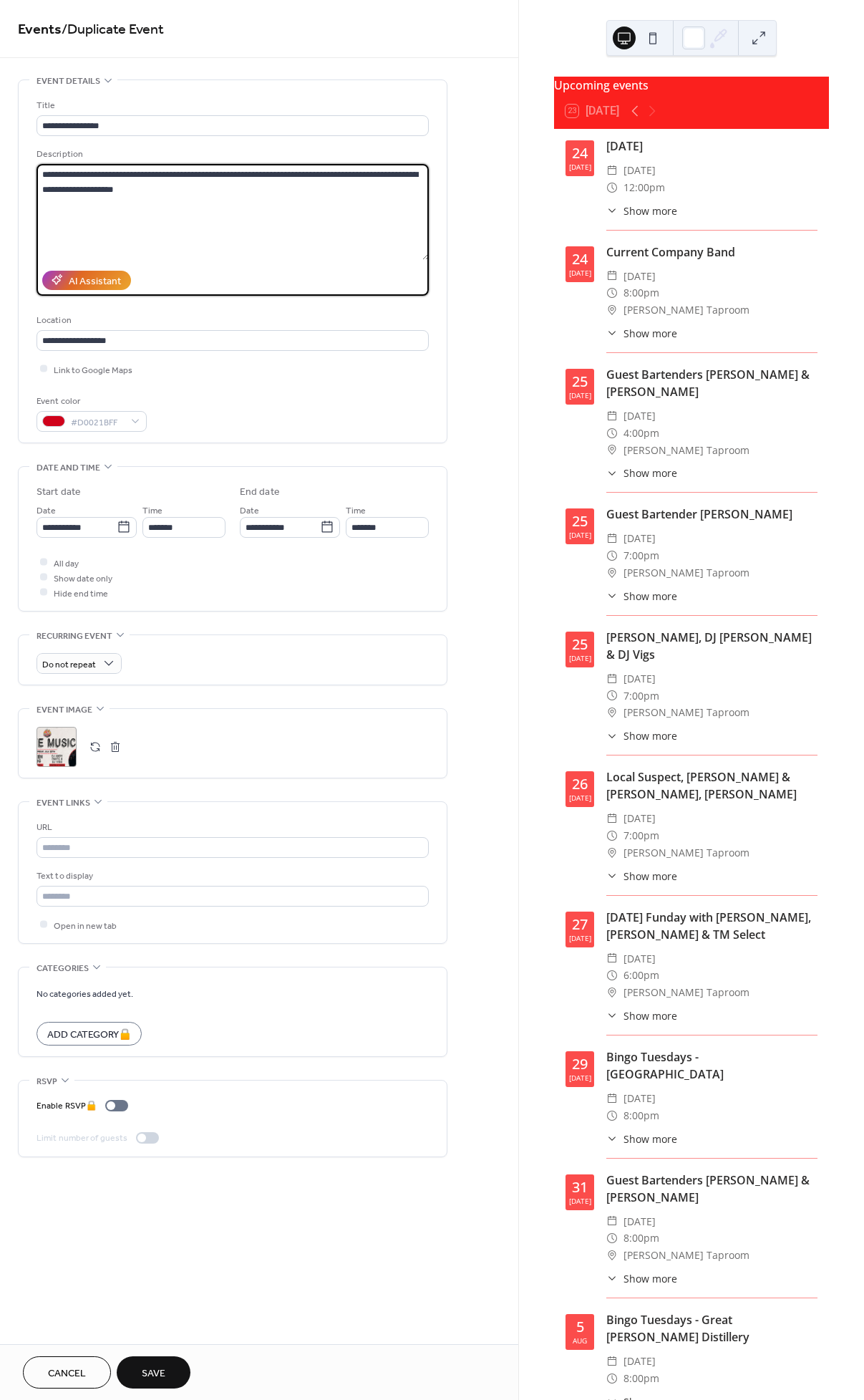 paste on "**********" 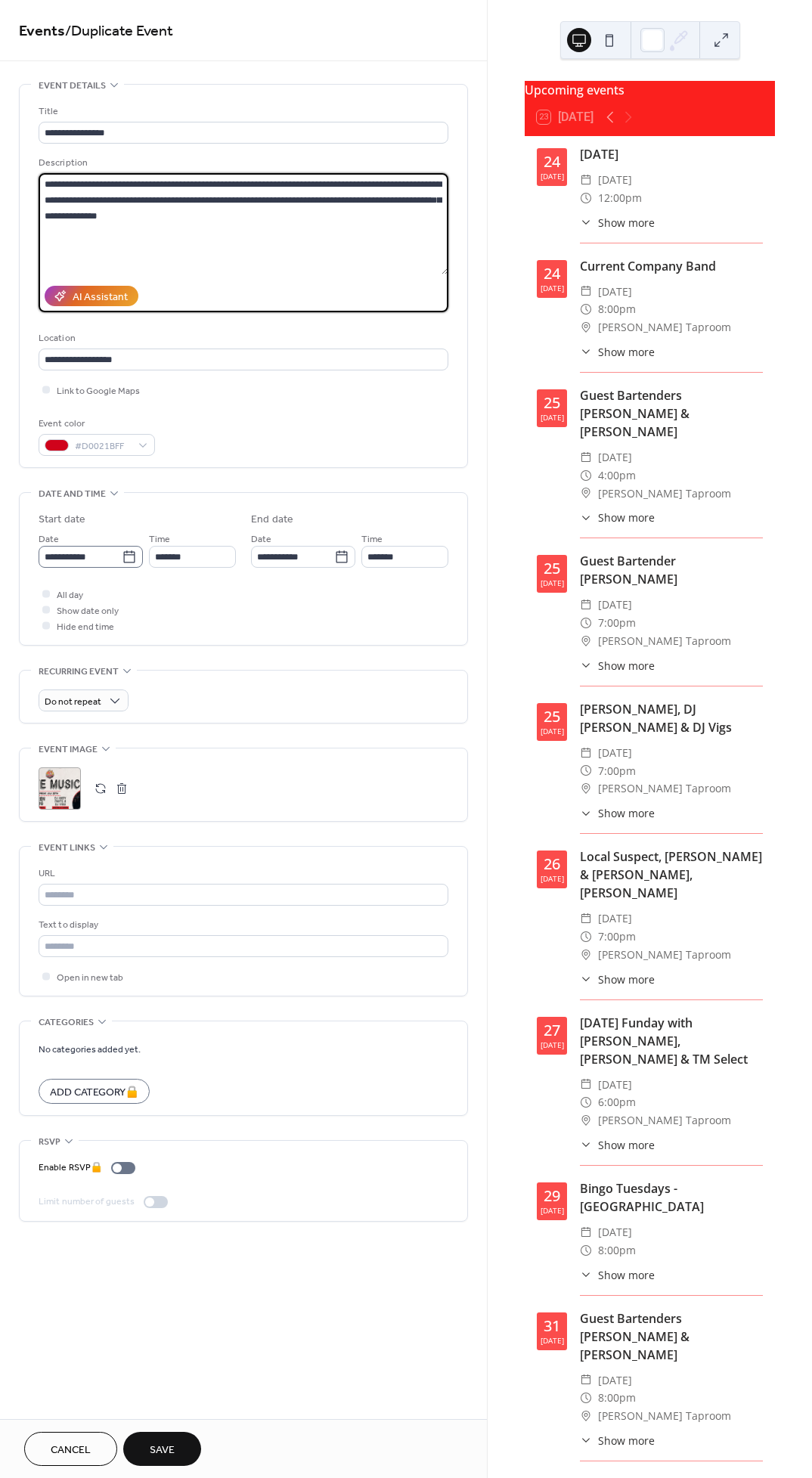 type on "**********" 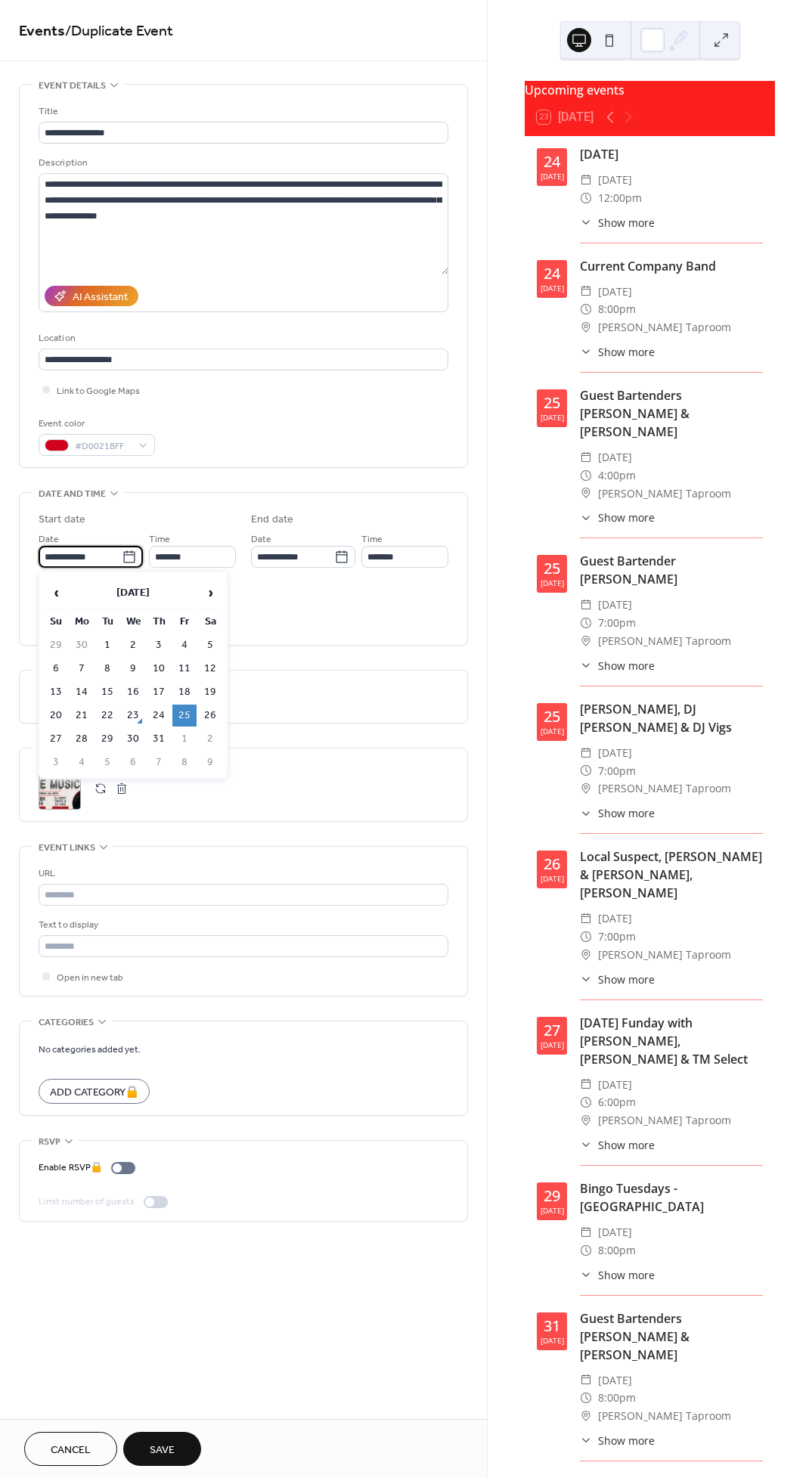 click on "**********" at bounding box center [80, 556] 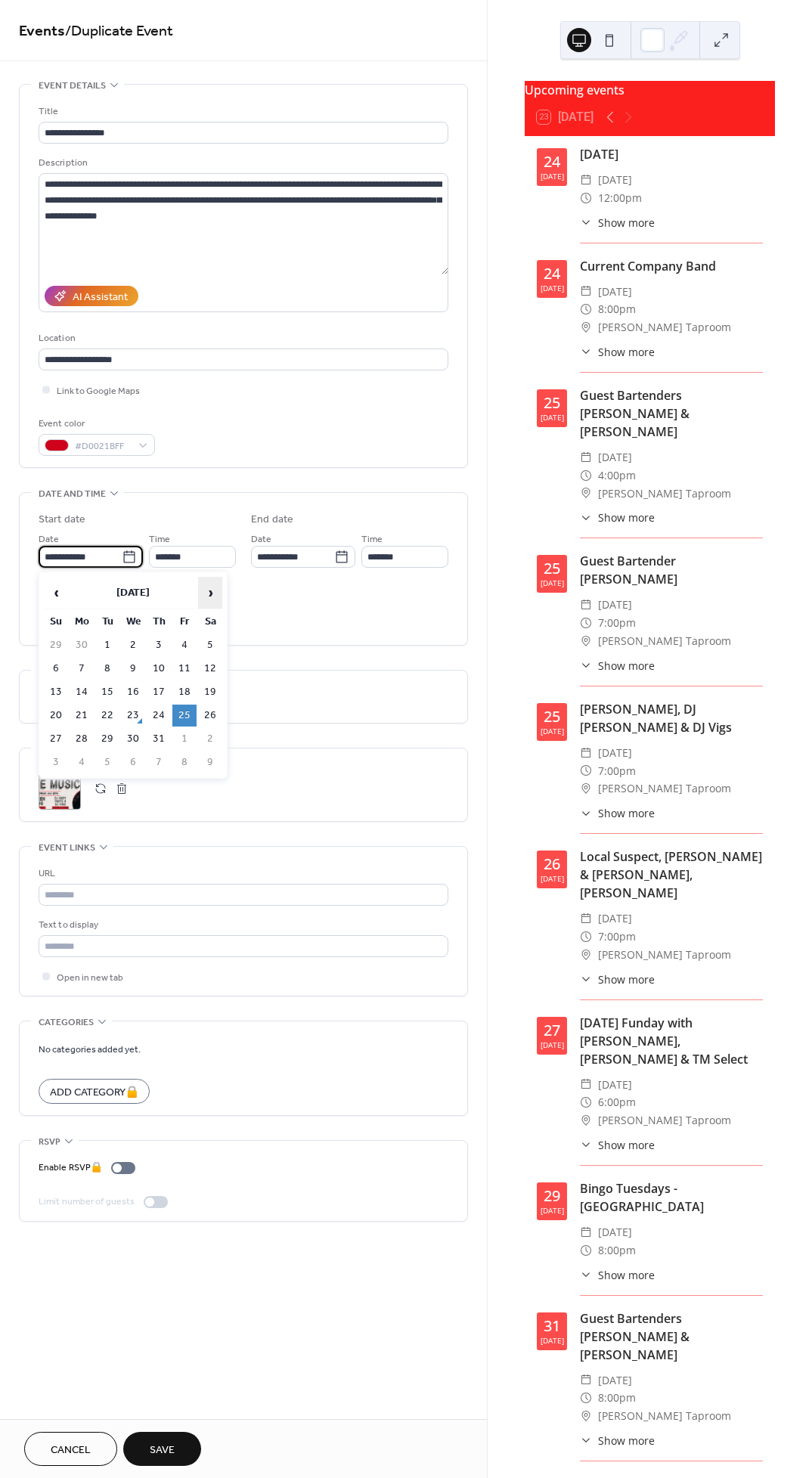 click on "›" at bounding box center (210, 593) 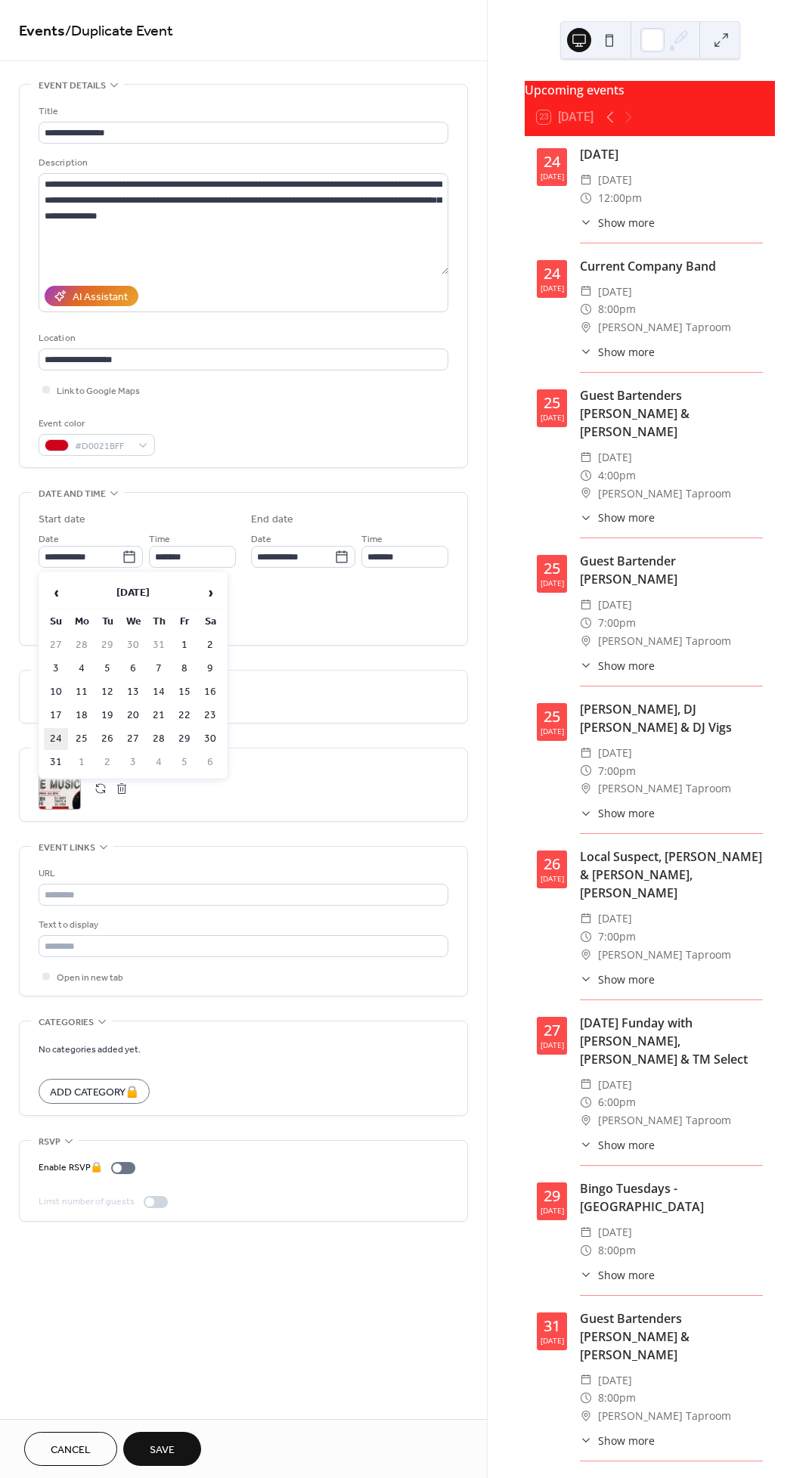 click on "24" at bounding box center (56, 739) 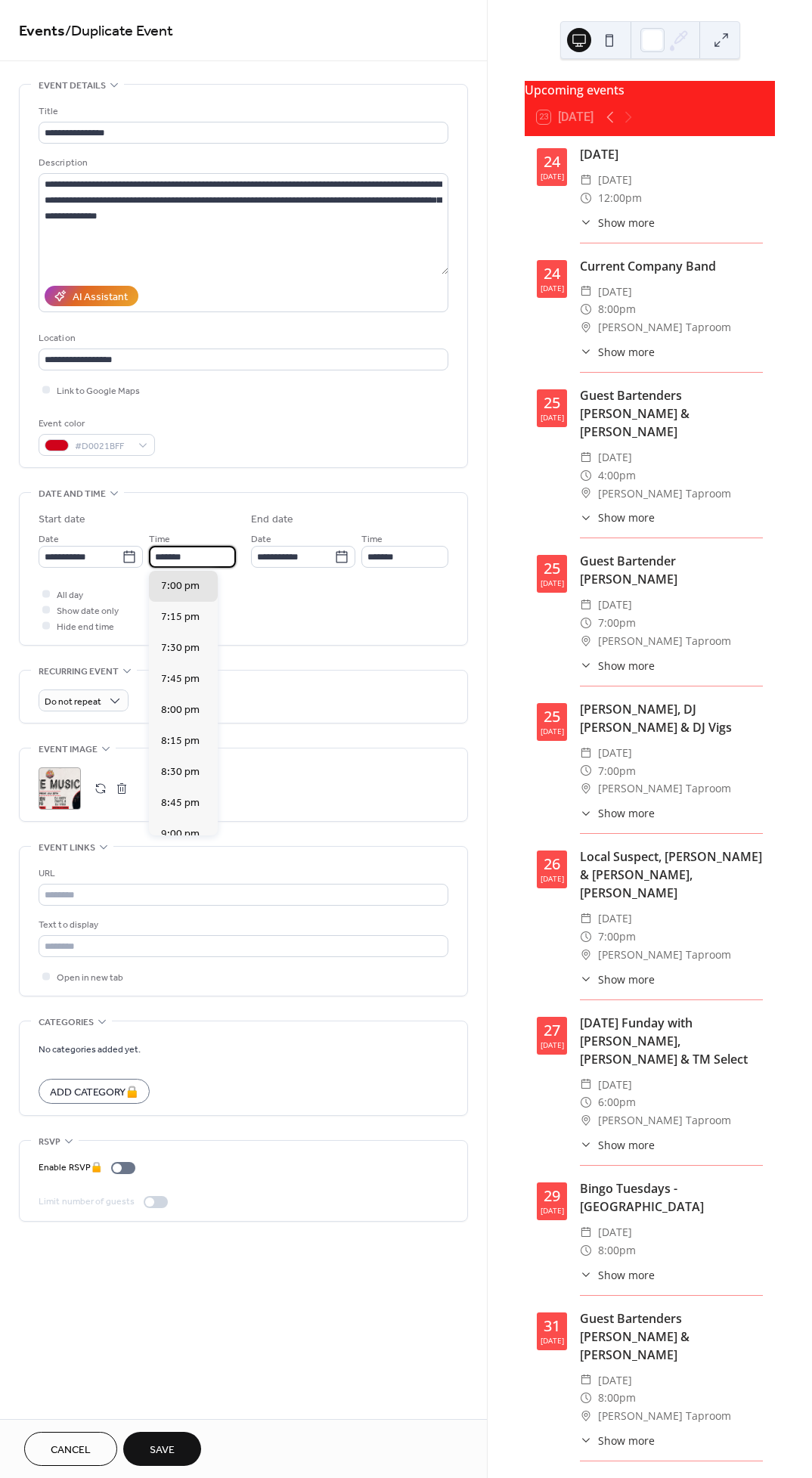 drag, startPoint x: 160, startPoint y: 556, endPoint x: 151, endPoint y: 556, distance: 9 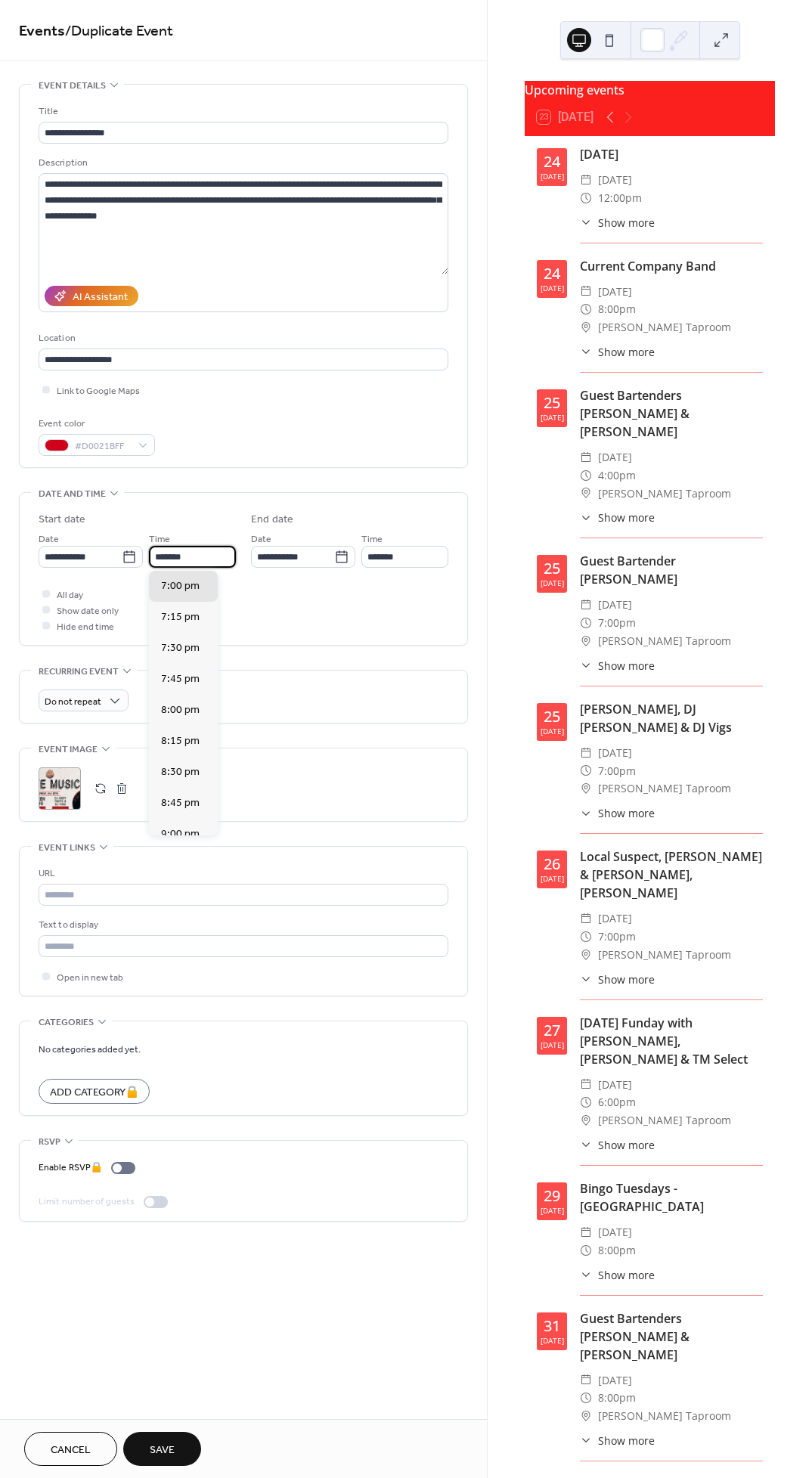 click on "*******" at bounding box center [192, 556] 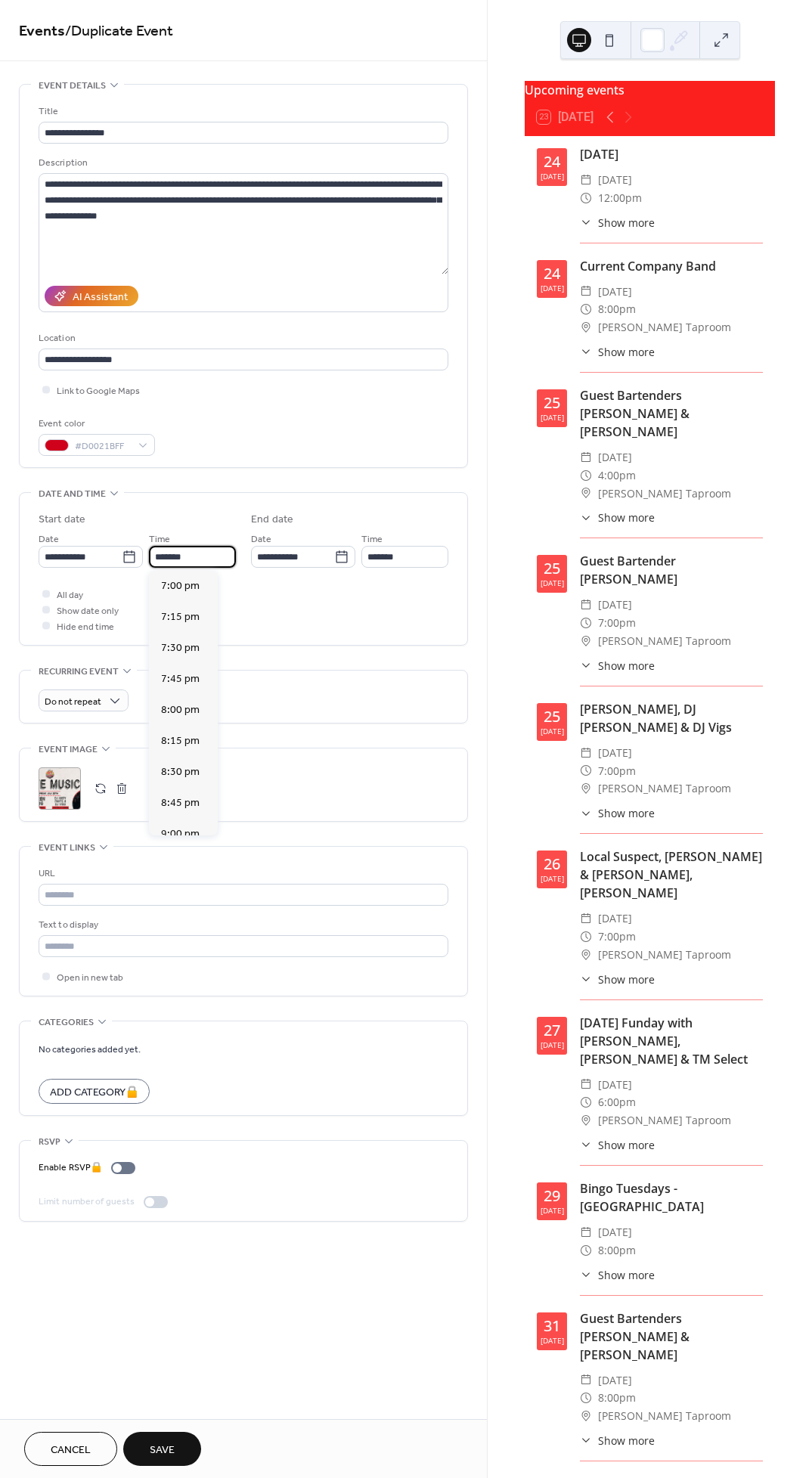 scroll, scrollTop: 1984, scrollLeft: 0, axis: vertical 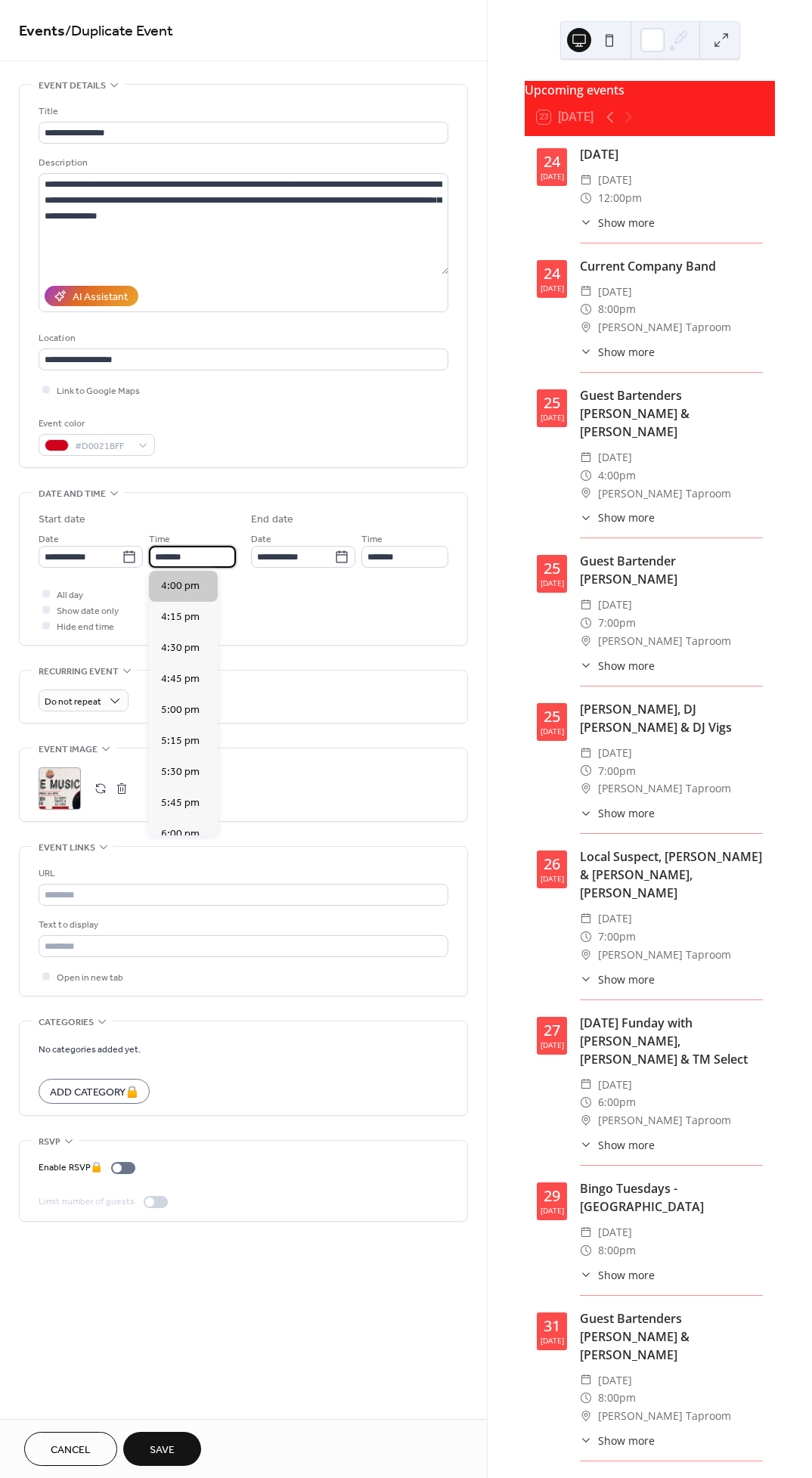 type on "*******" 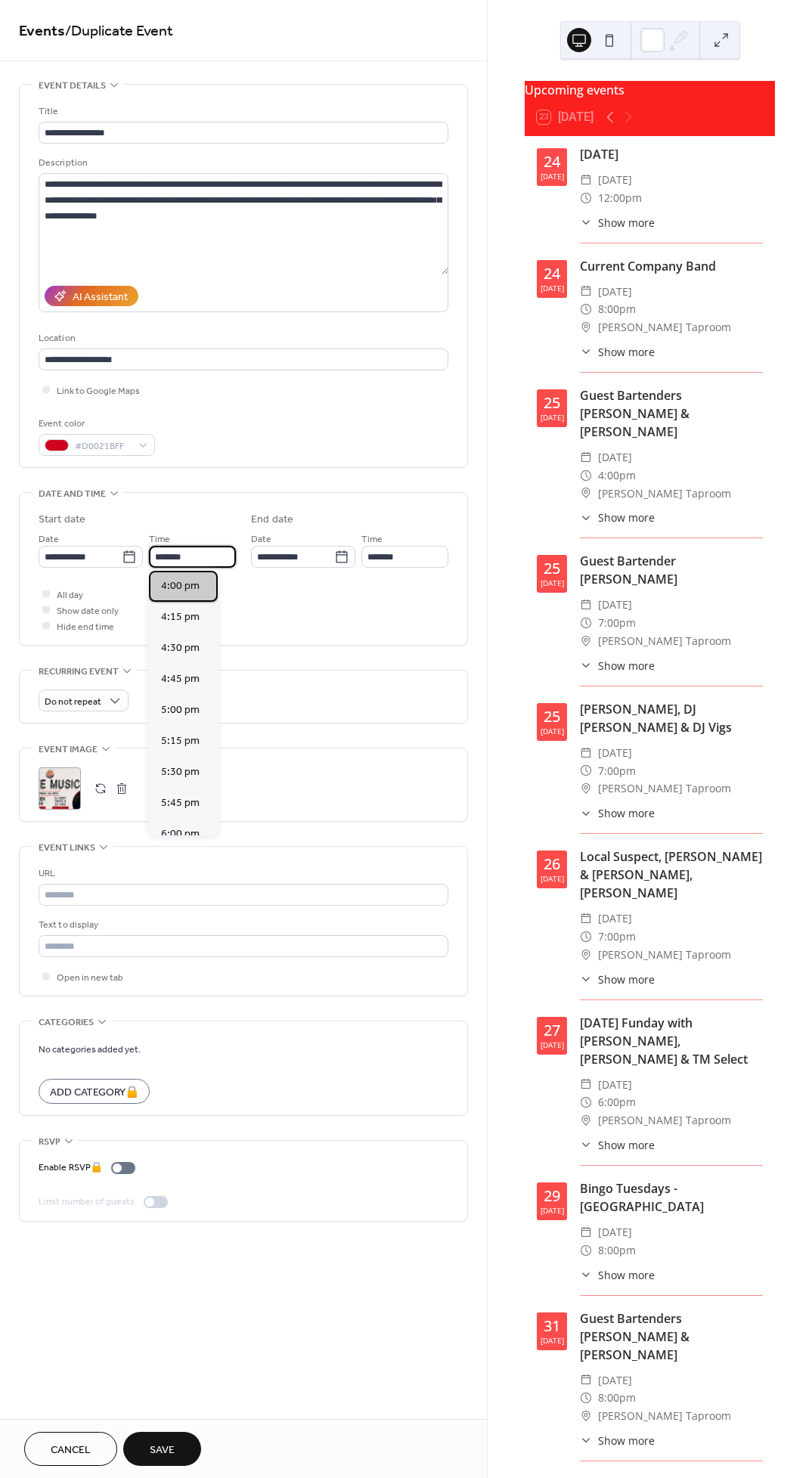 click on "4:00 pm" at bounding box center (180, 586) 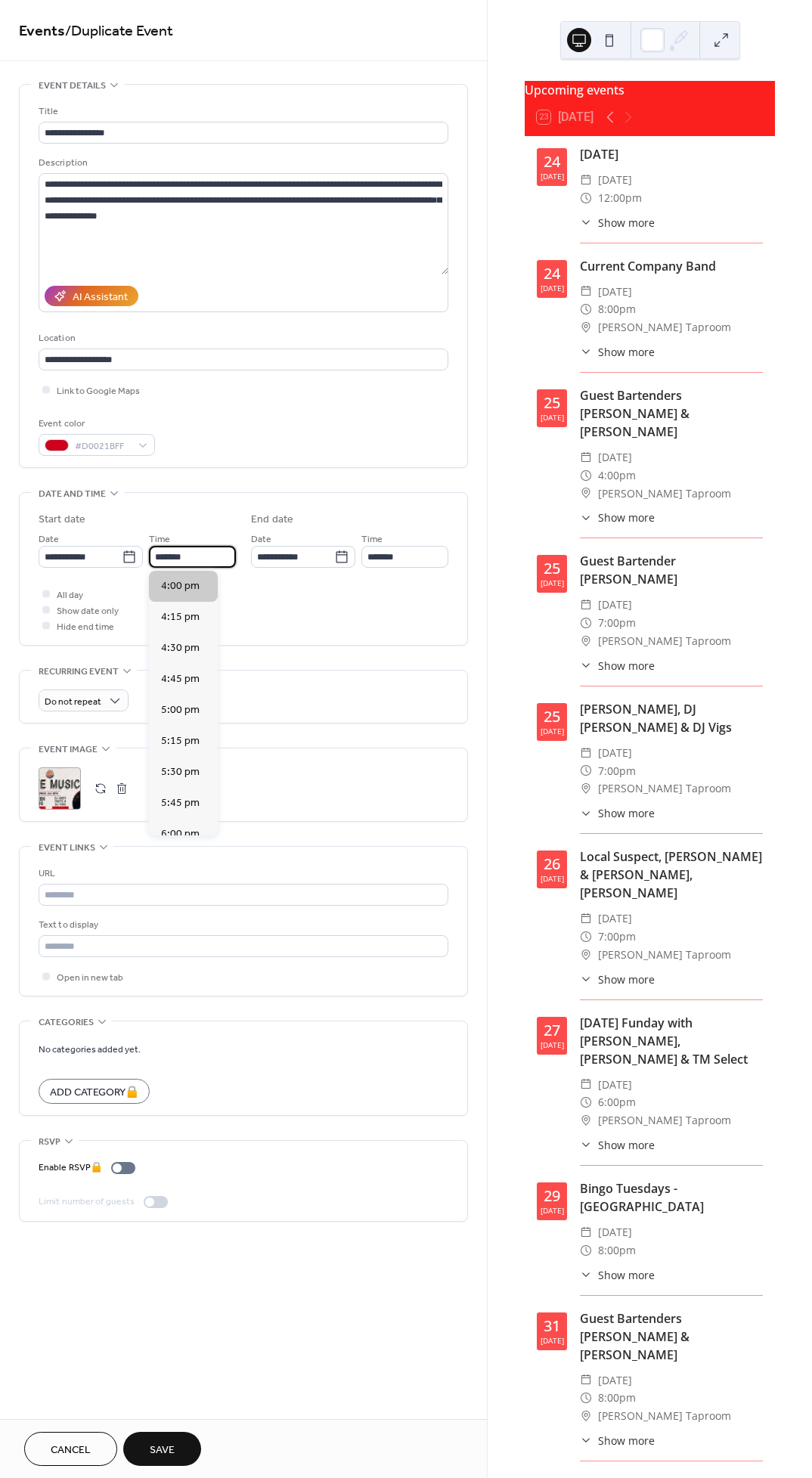type on "*******" 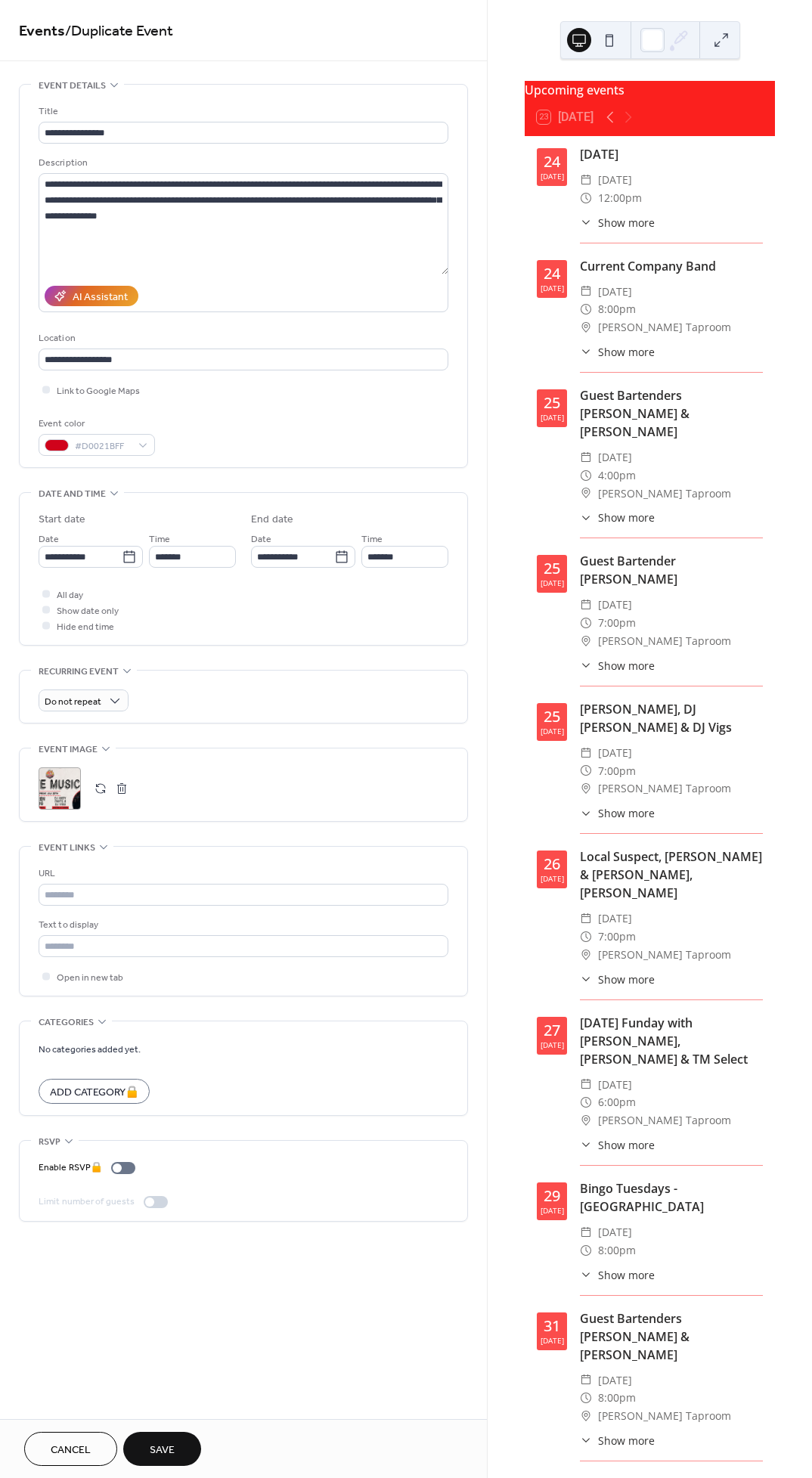 click at bounding box center (122, 789) 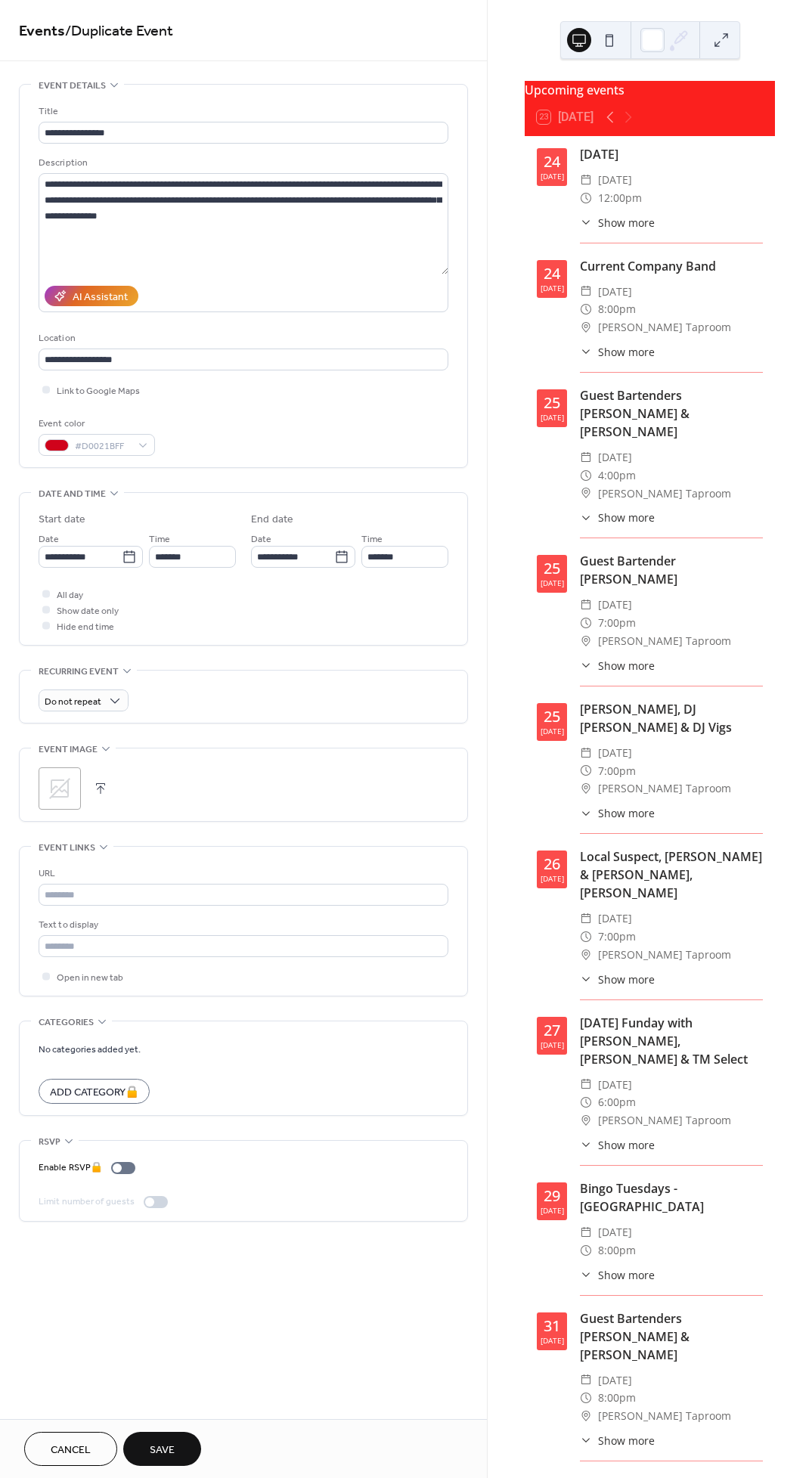 click 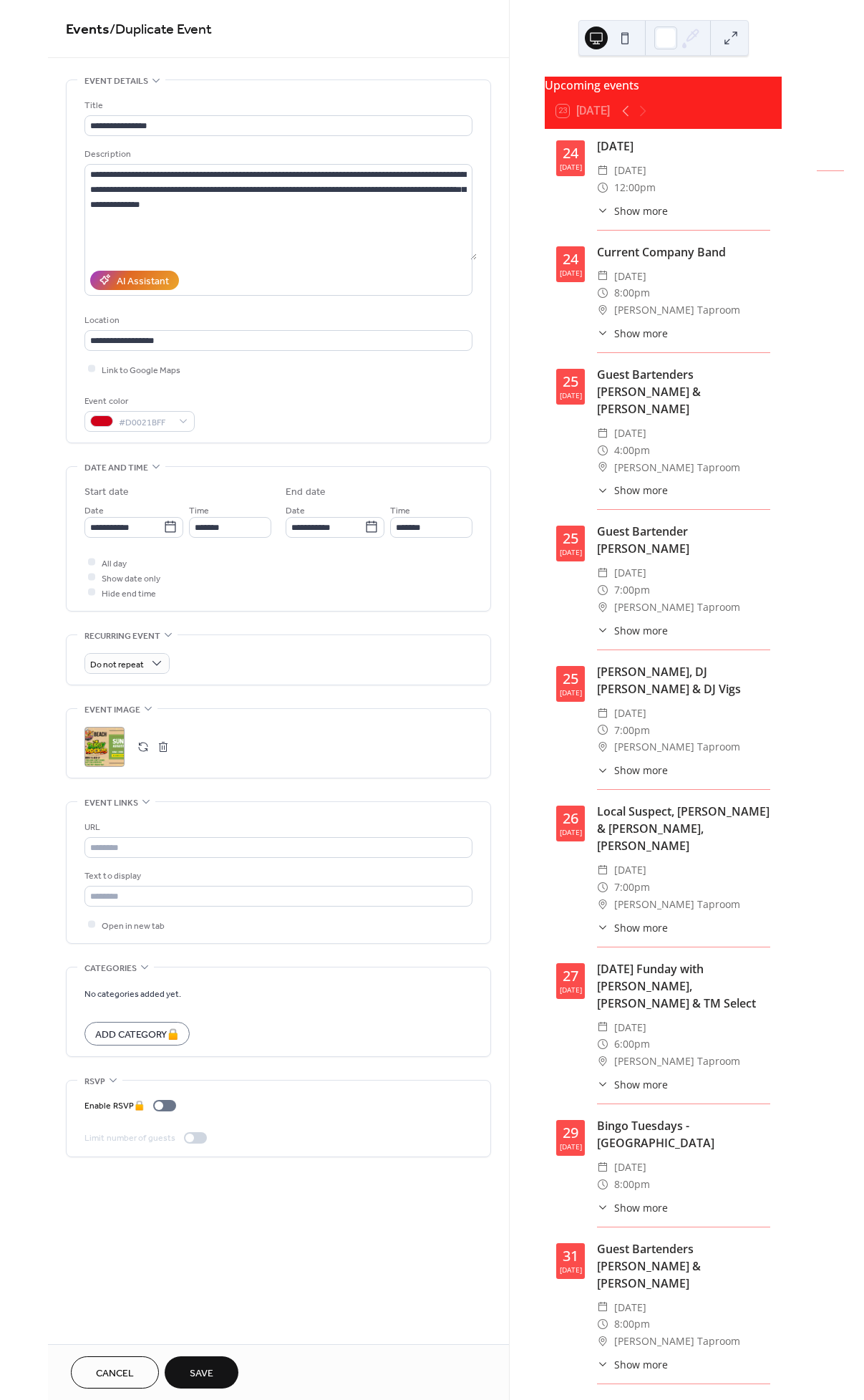 scroll, scrollTop: 0, scrollLeft: 0, axis: both 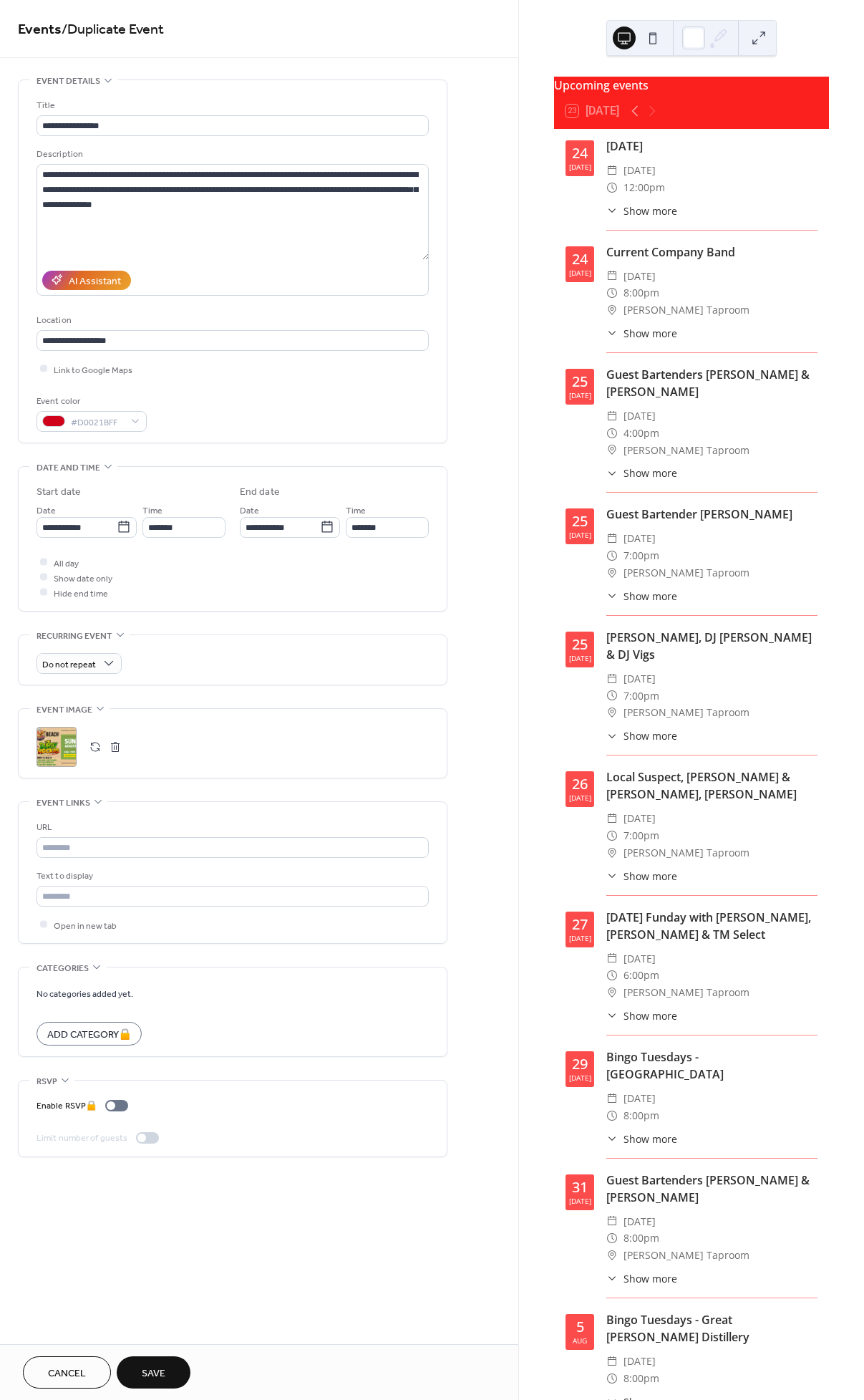 click on "Save" at bounding box center [153, 1372] 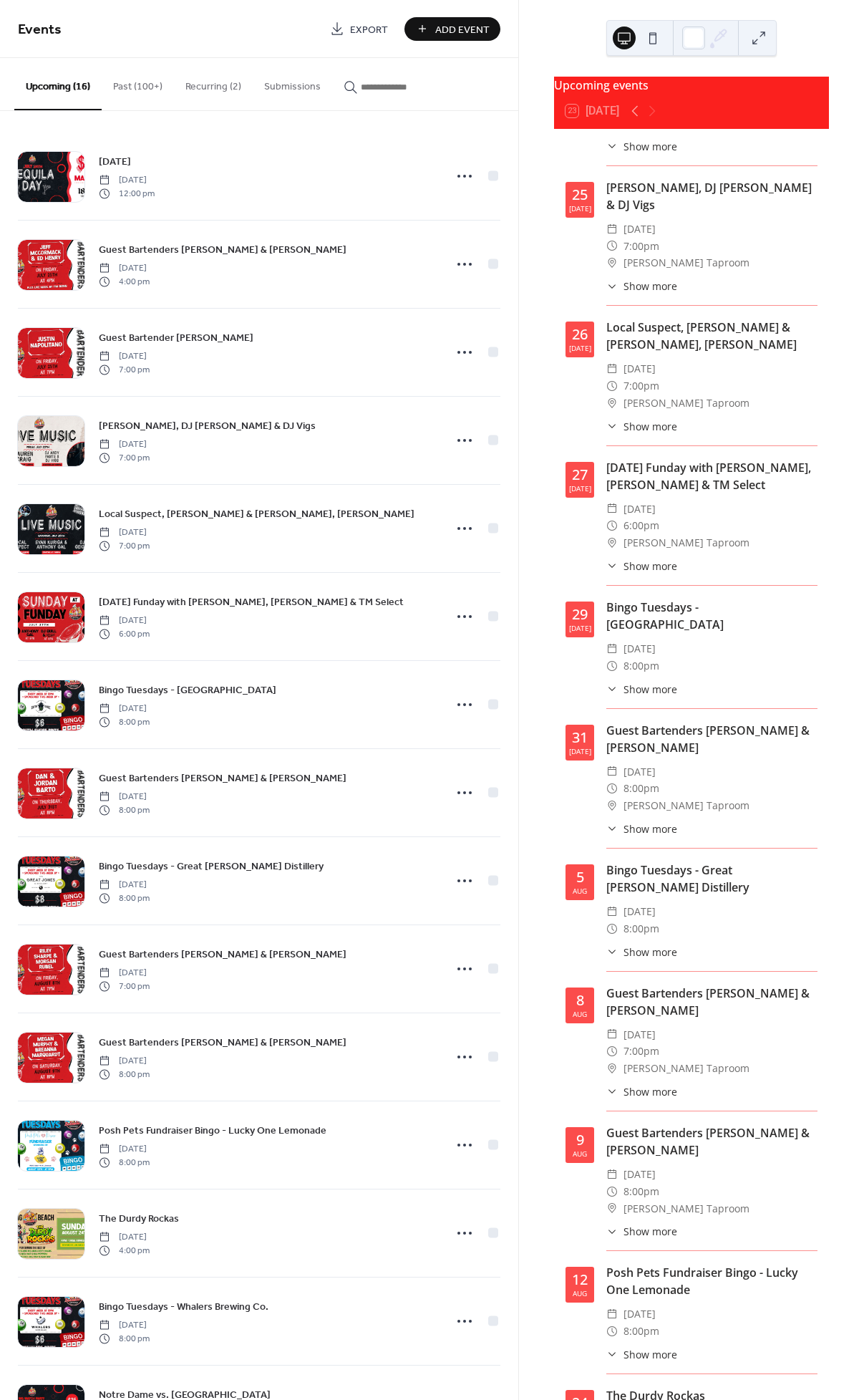 scroll, scrollTop: 826, scrollLeft: 0, axis: vertical 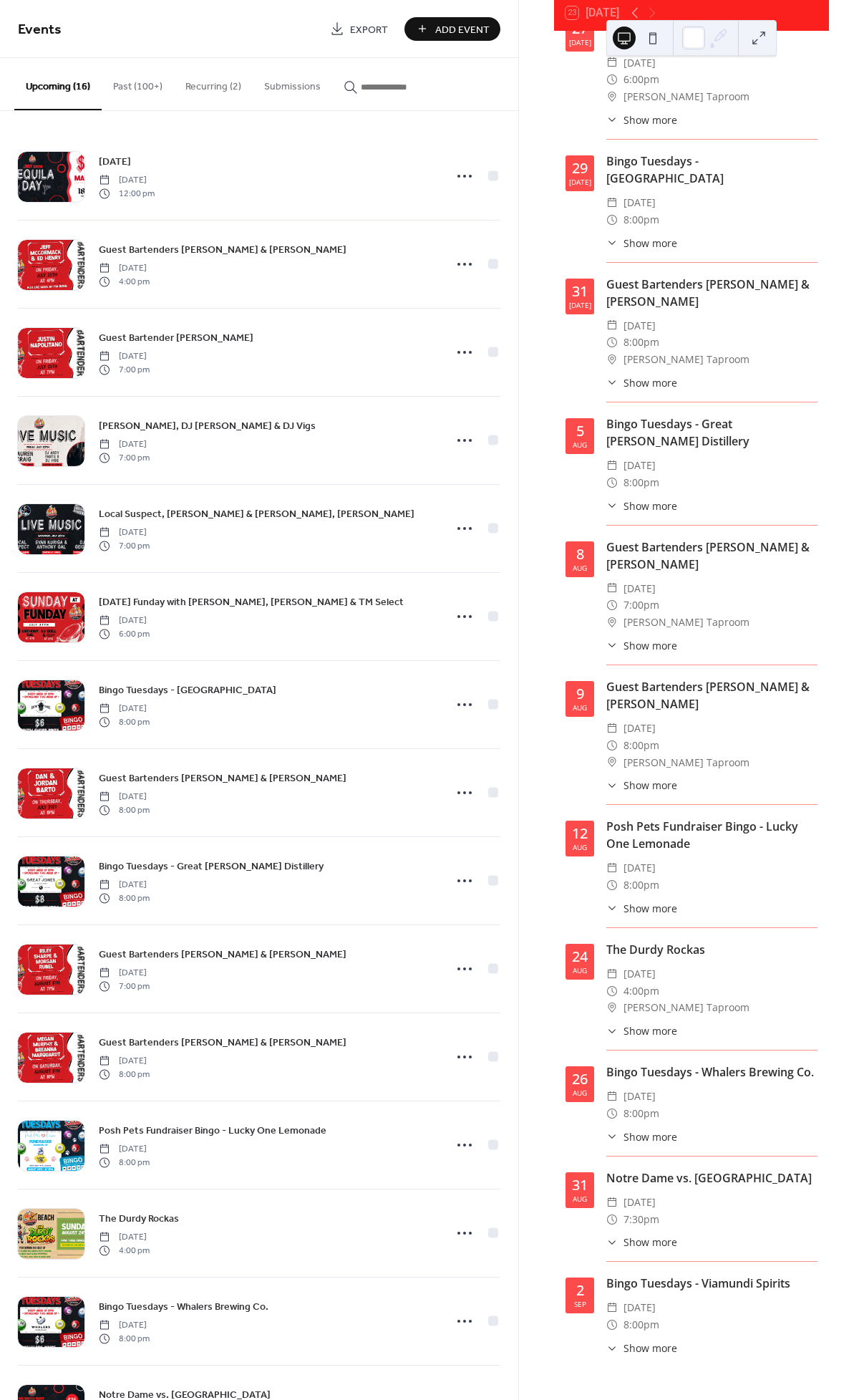 click on "Show more" at bounding box center (650, 1030) 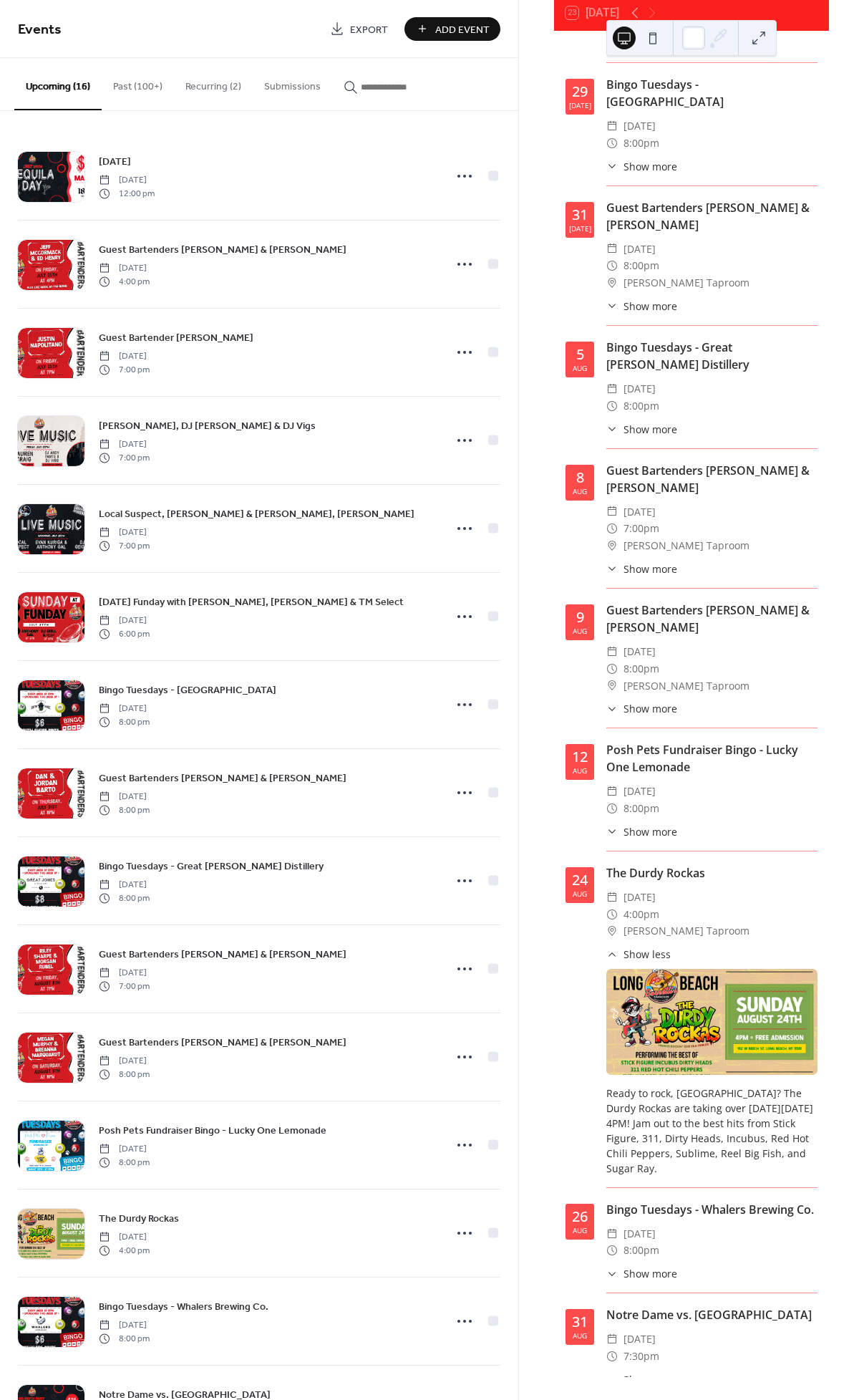 scroll, scrollTop: 876, scrollLeft: 0, axis: vertical 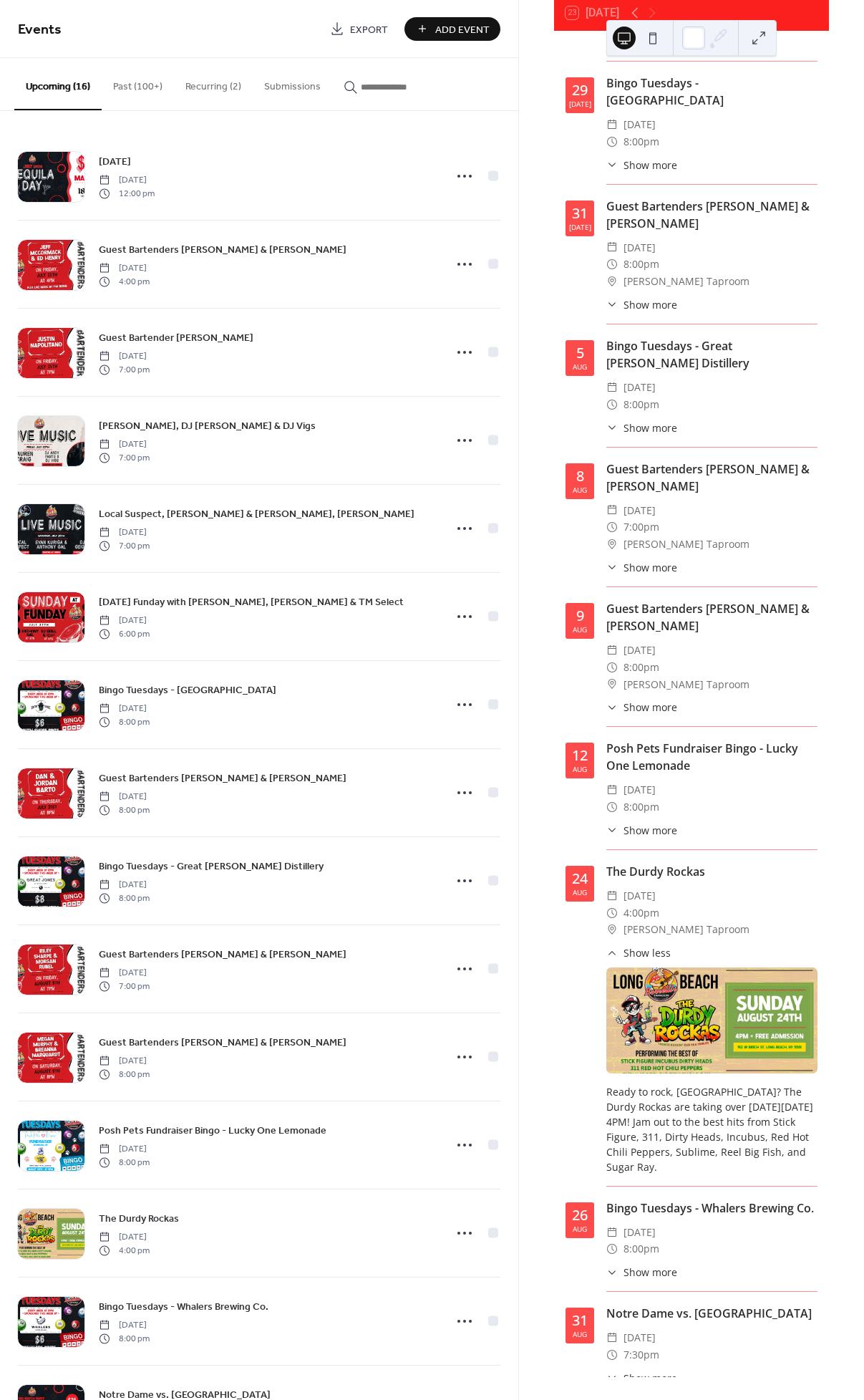 click on "Recurring (2)" at bounding box center (213, 83) 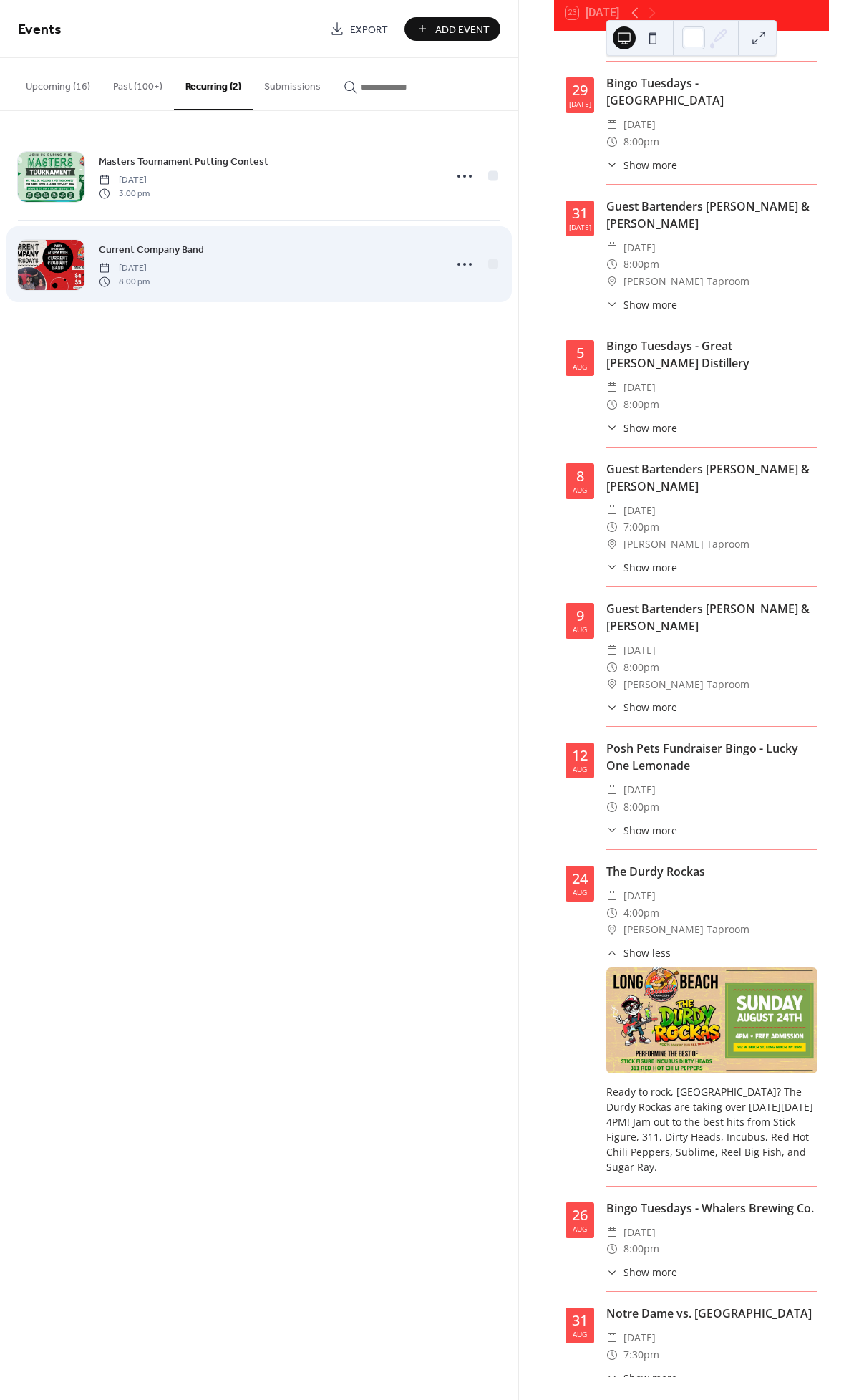 click on "Current Company Band  [DATE] 8:00 pm" at bounding box center (267, 264) 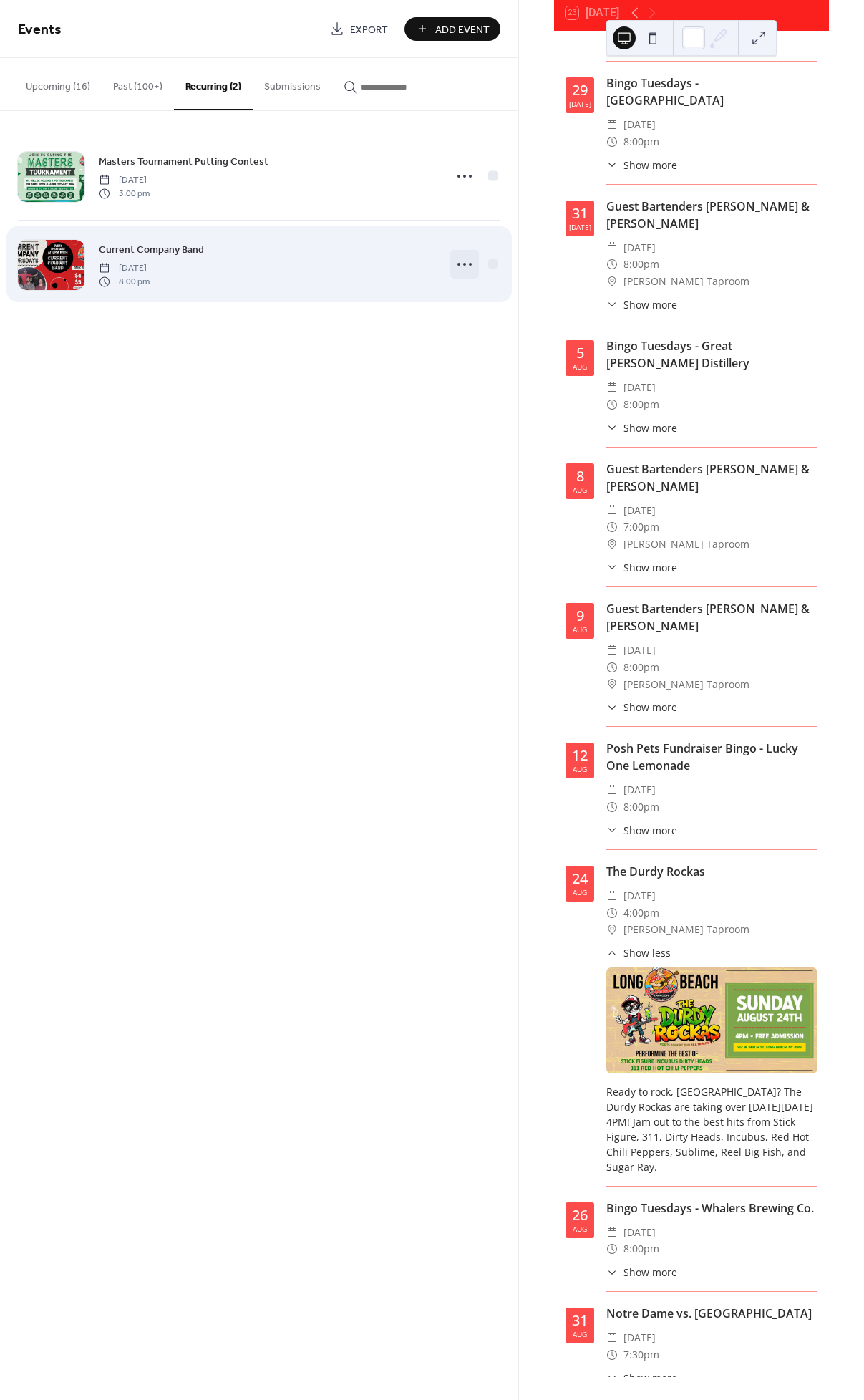 click 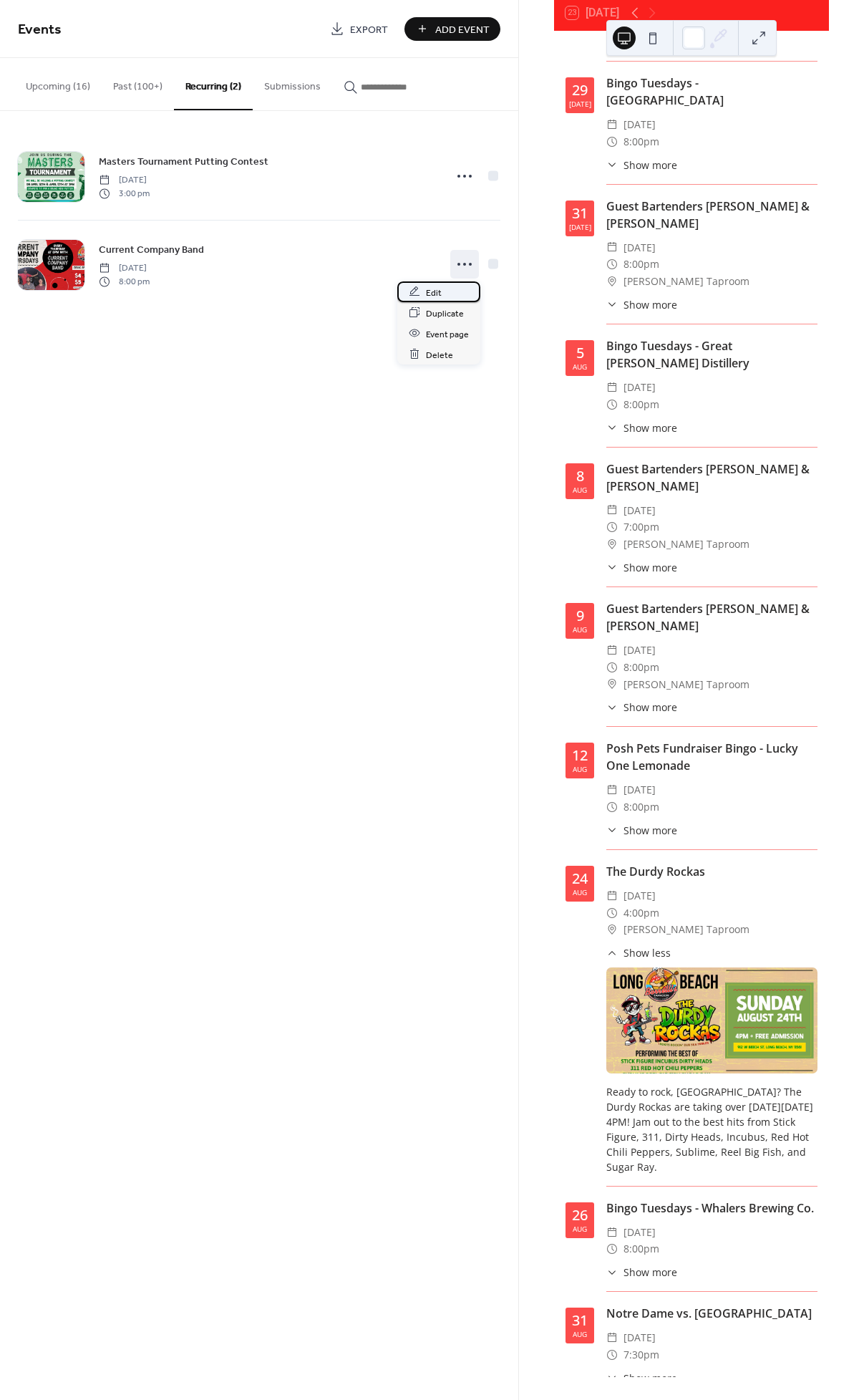 click on "Edit" at bounding box center (439, 291) 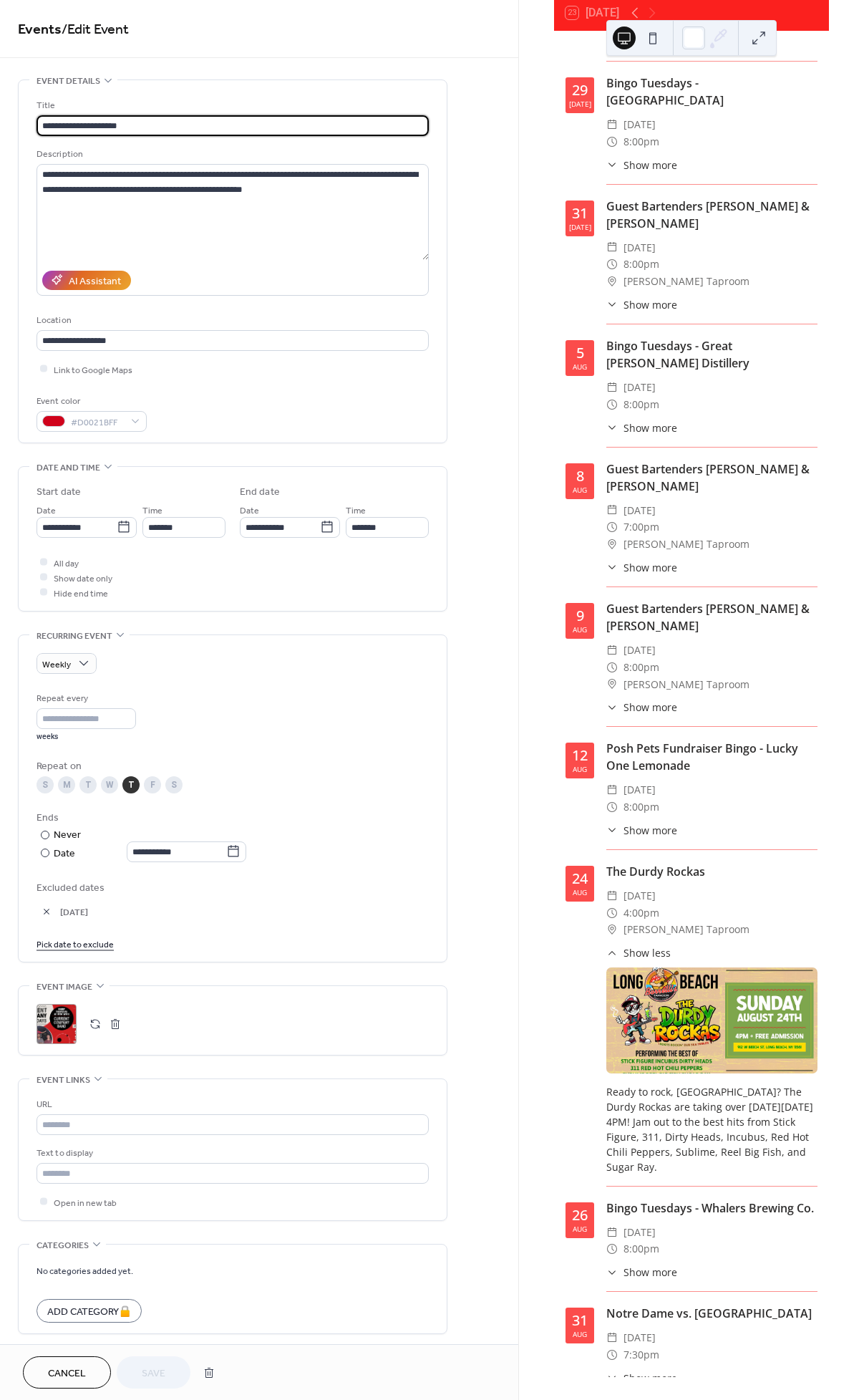 click on ";" at bounding box center [57, 1024] 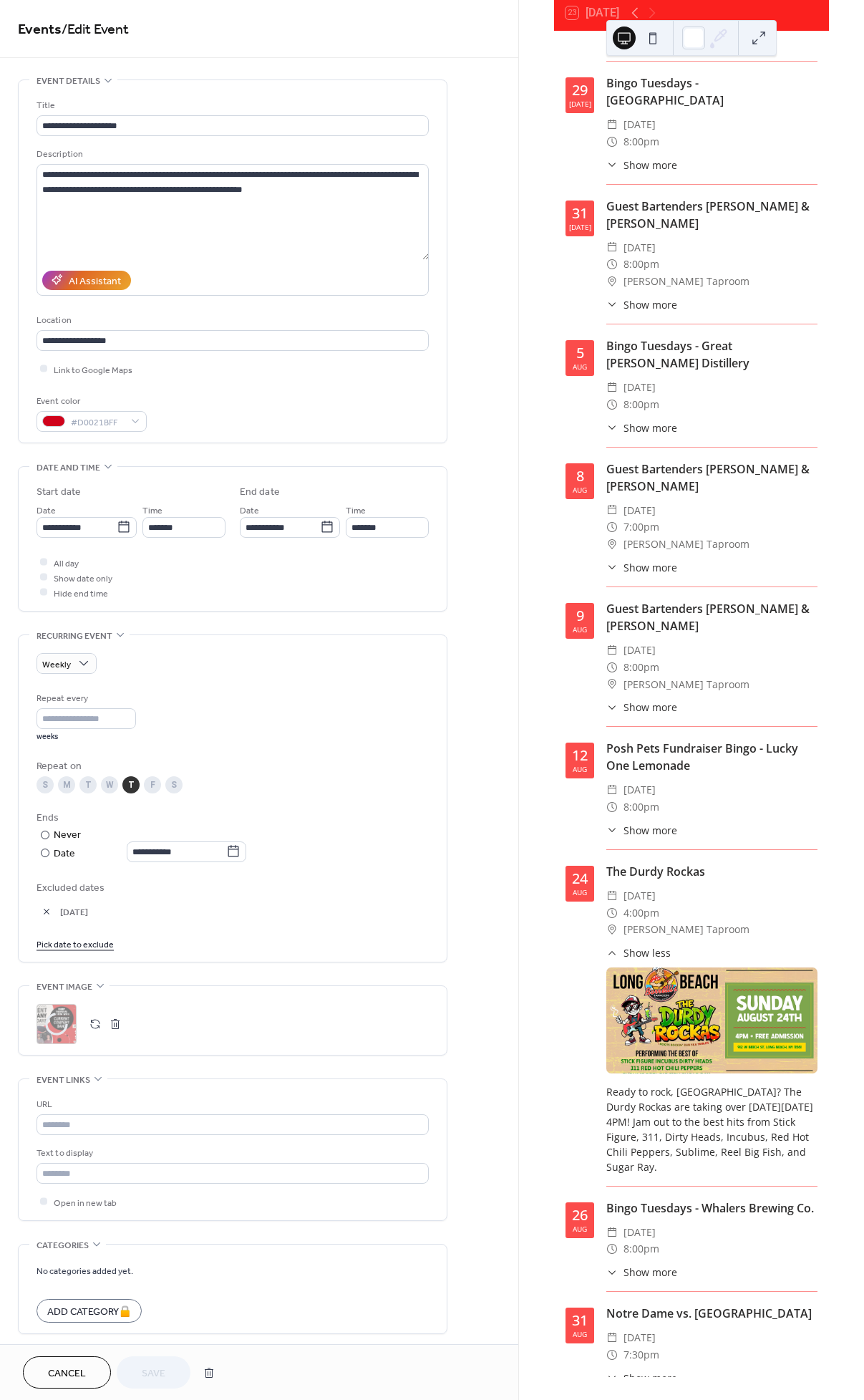 scroll, scrollTop: 108, scrollLeft: 0, axis: vertical 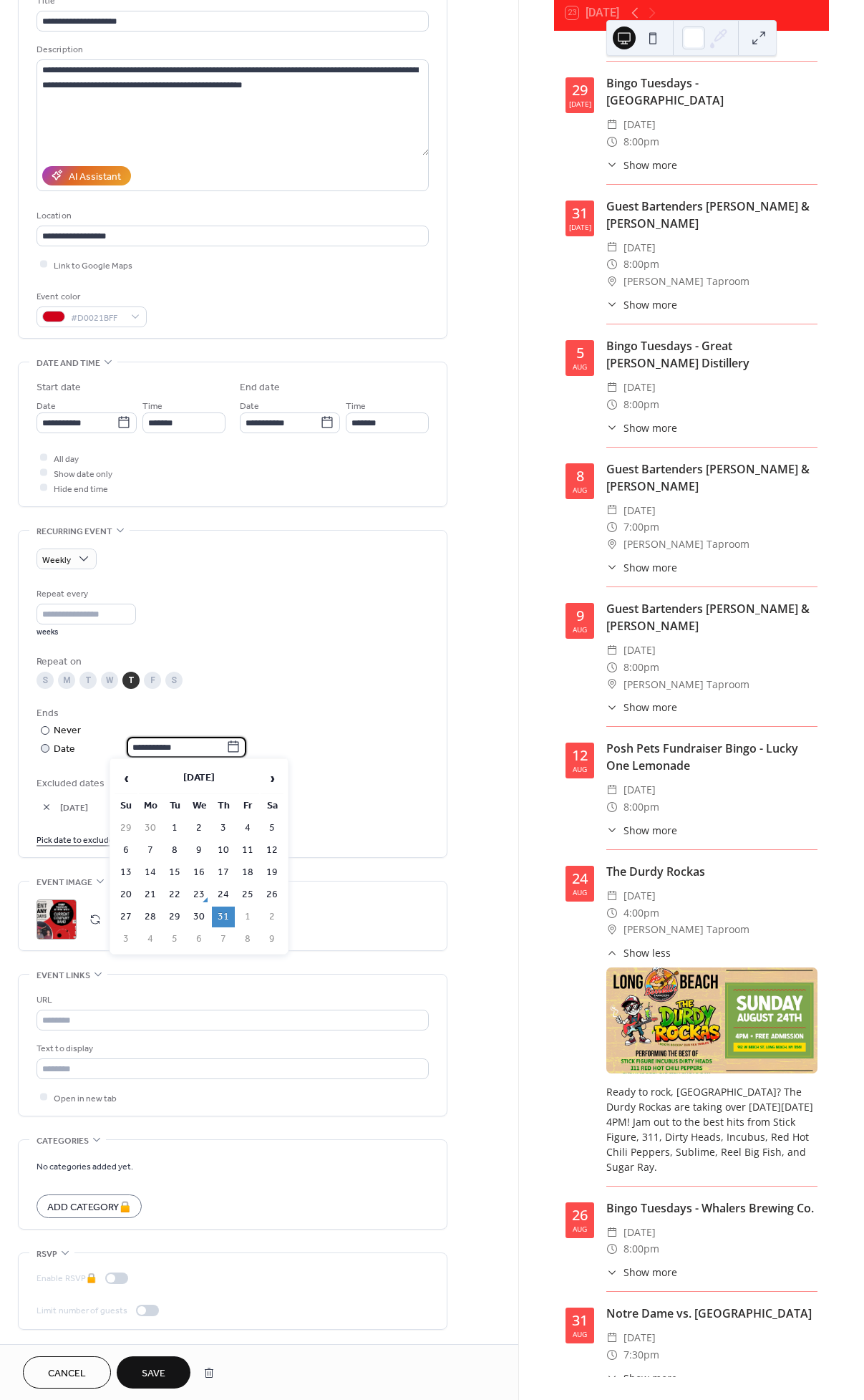 click on "**********" at bounding box center [176, 747] 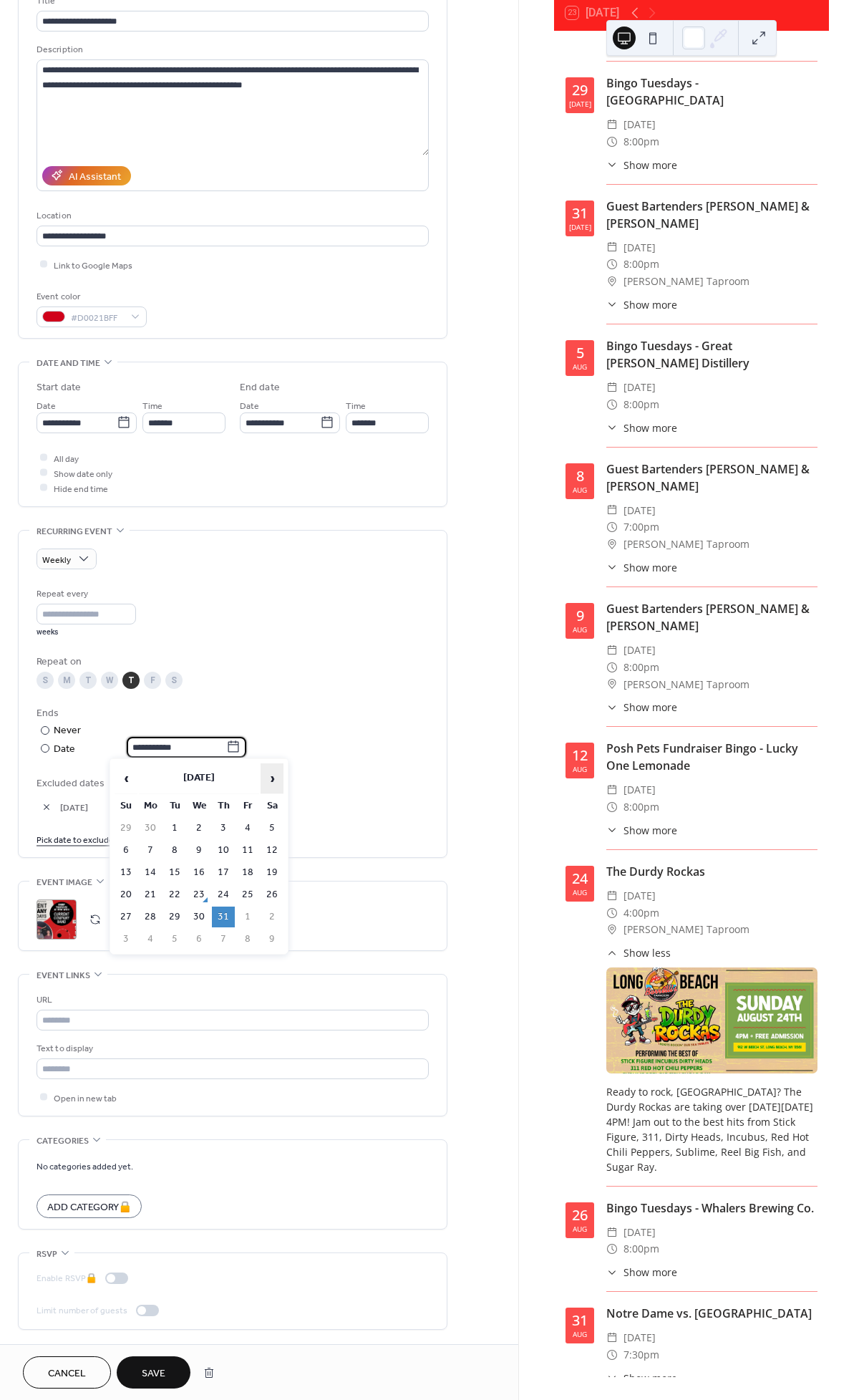 click on "›" at bounding box center (272, 778) 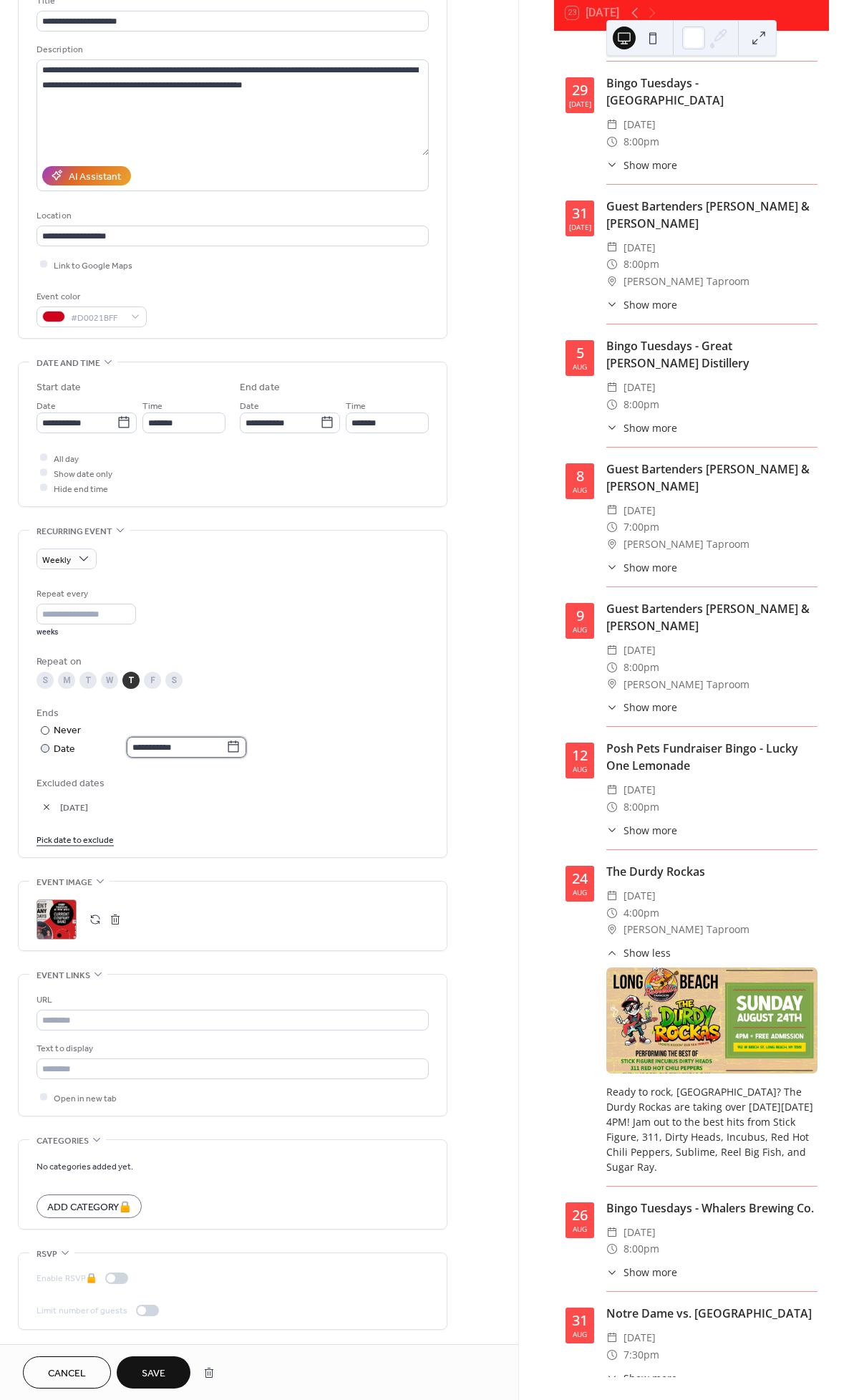 click on "**********" at bounding box center [176, 747] 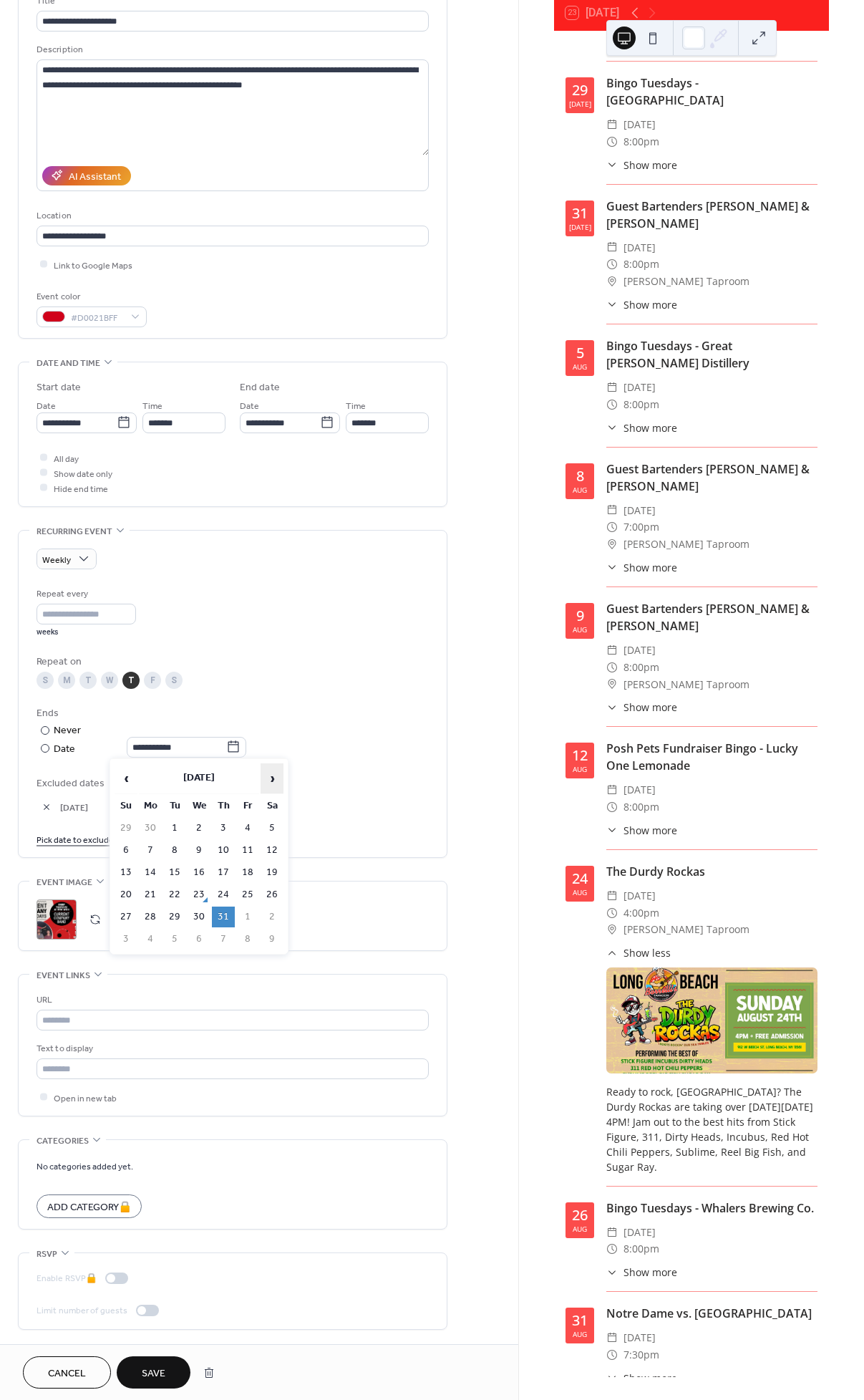 click on "›" at bounding box center [272, 778] 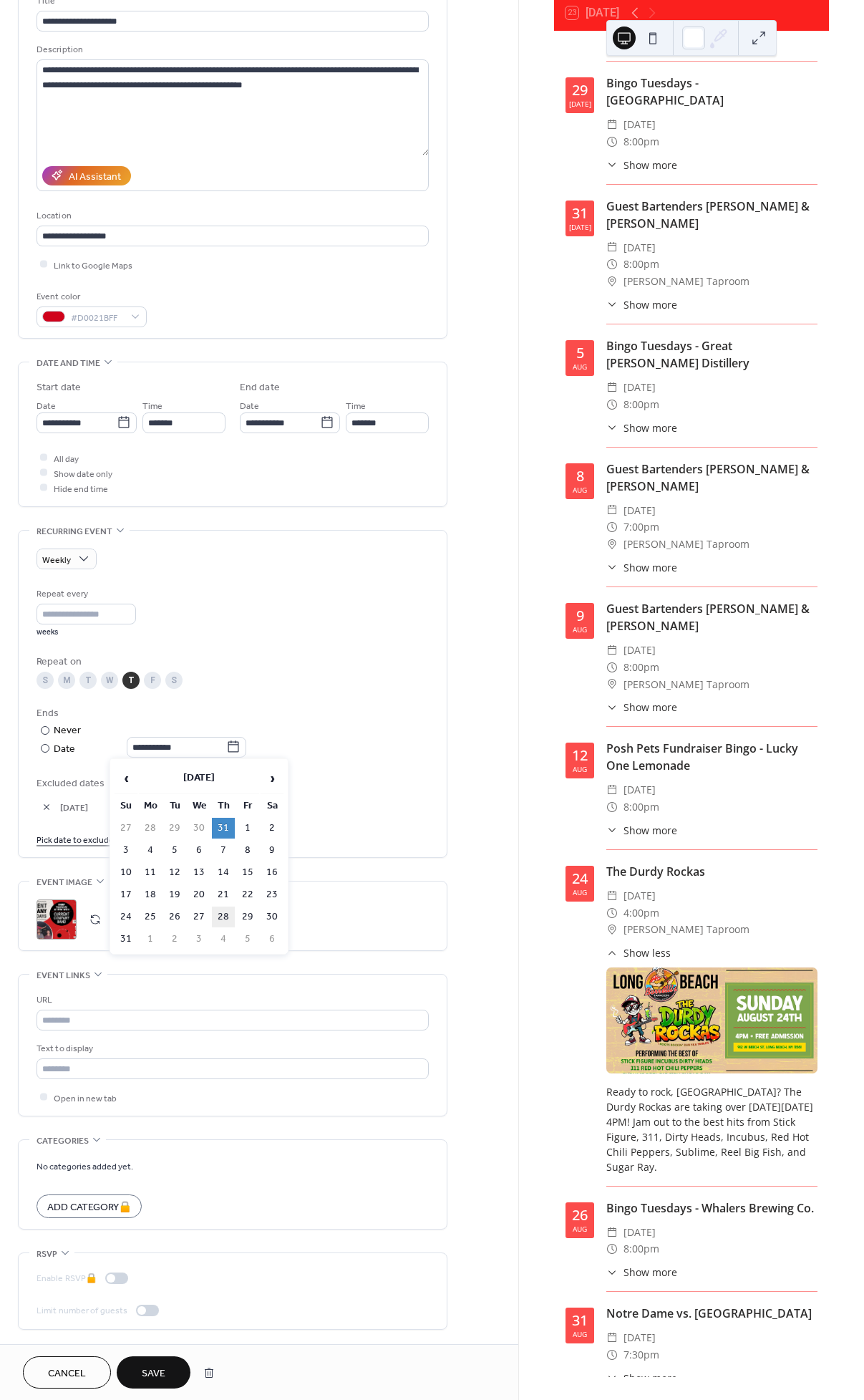 click on "28" at bounding box center (223, 917) 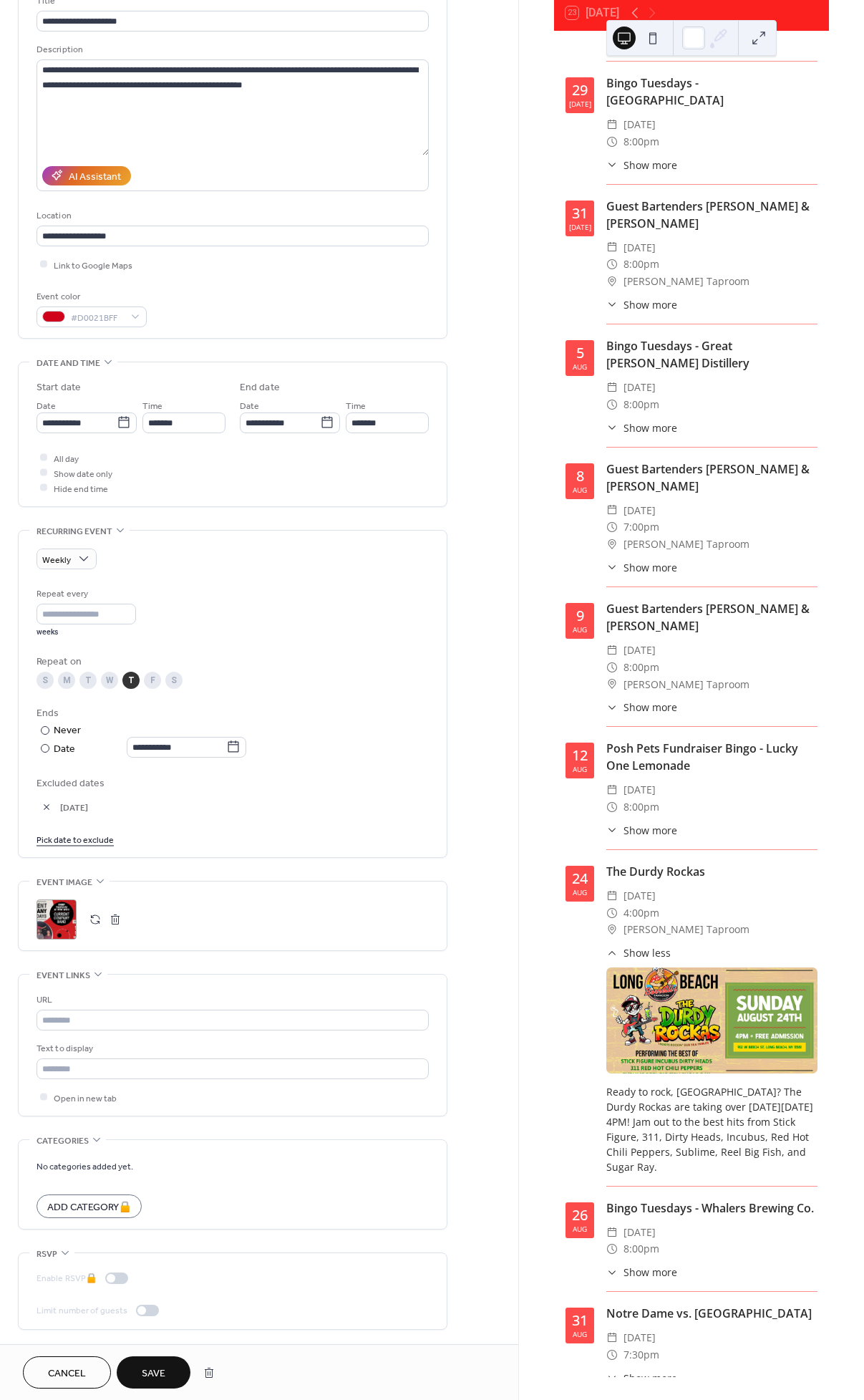 click on "Save" at bounding box center (153, 1372) 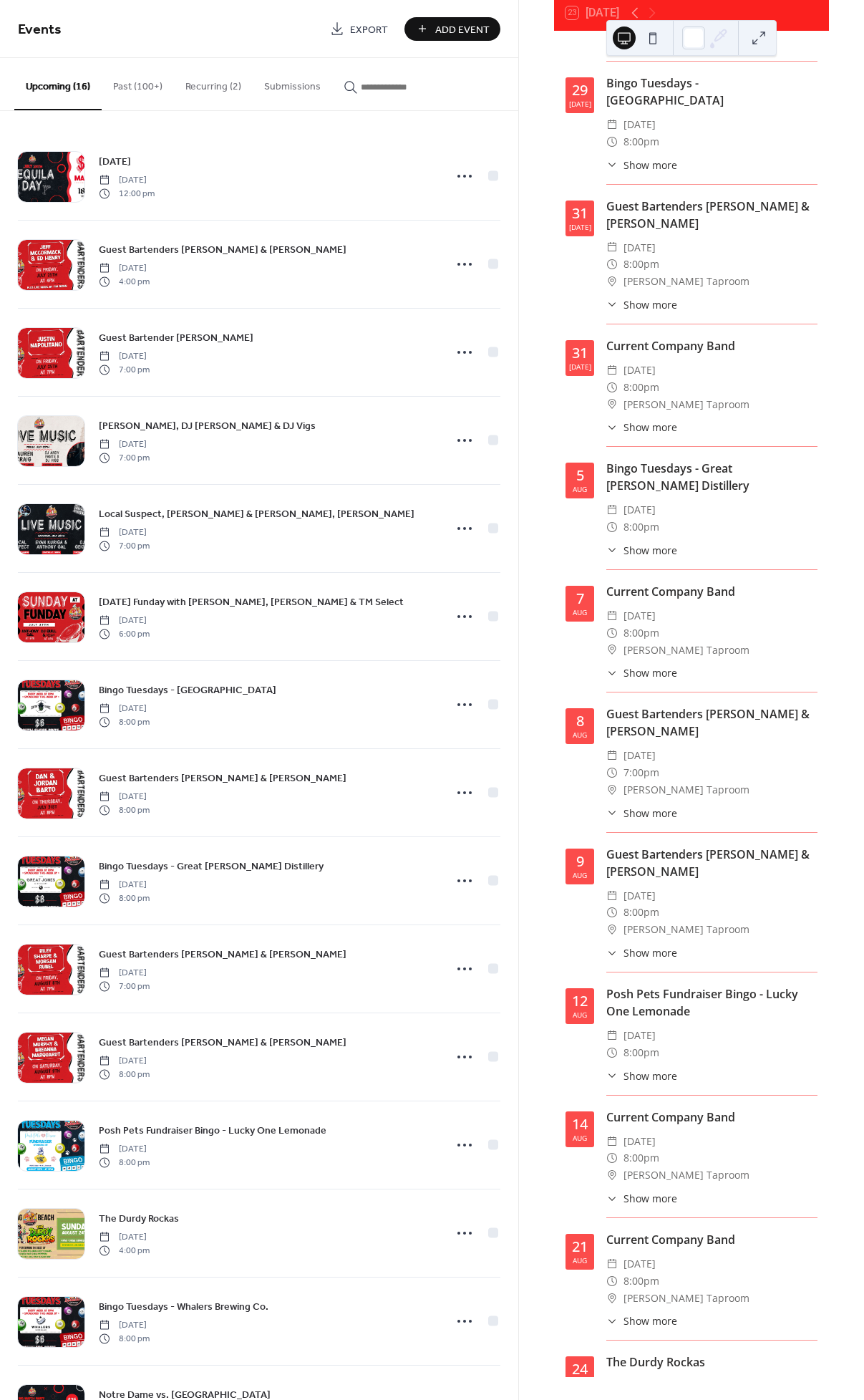 click on "Recurring (2)" at bounding box center (213, 83) 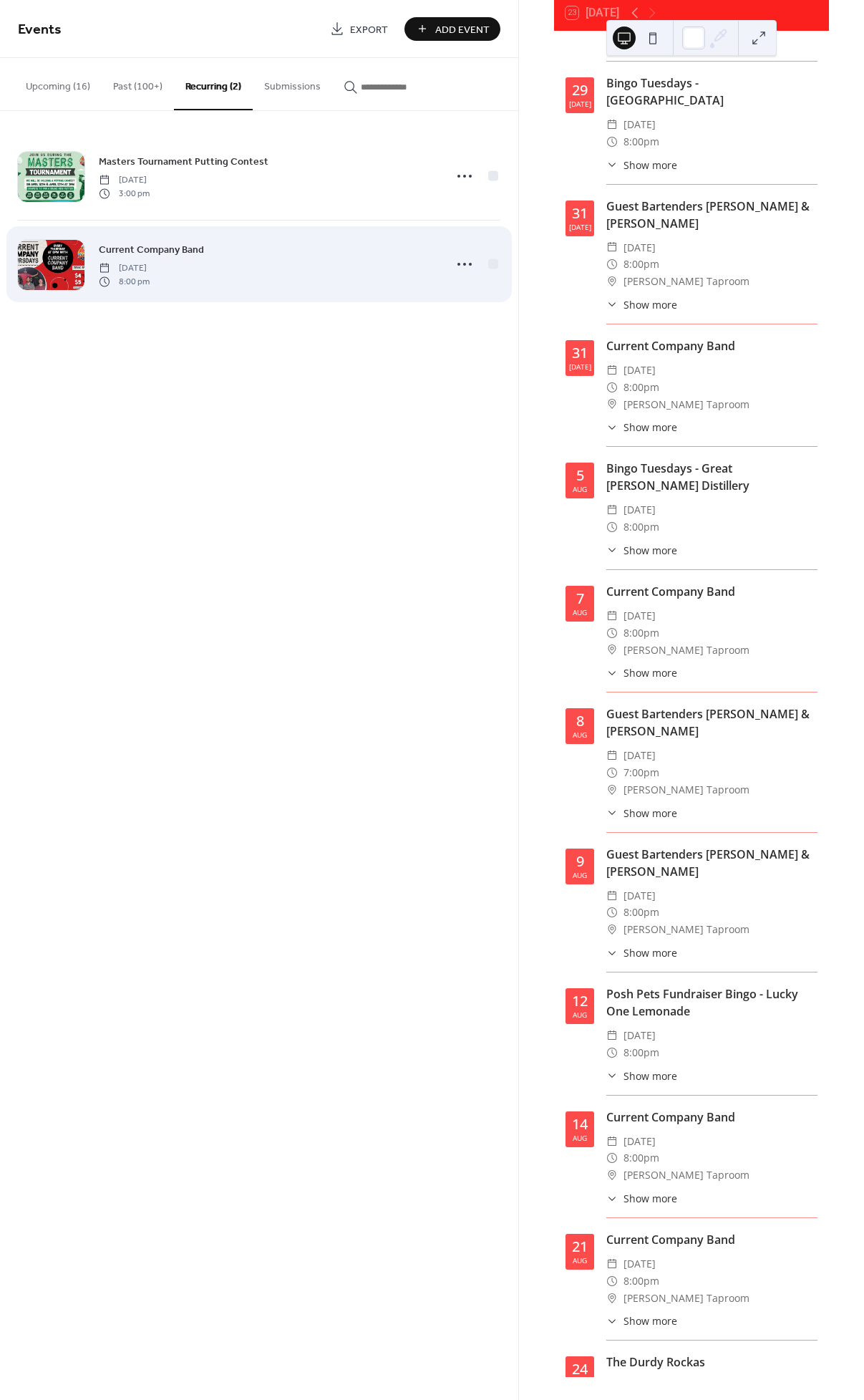 click on "8:00 pm" at bounding box center (124, 281) 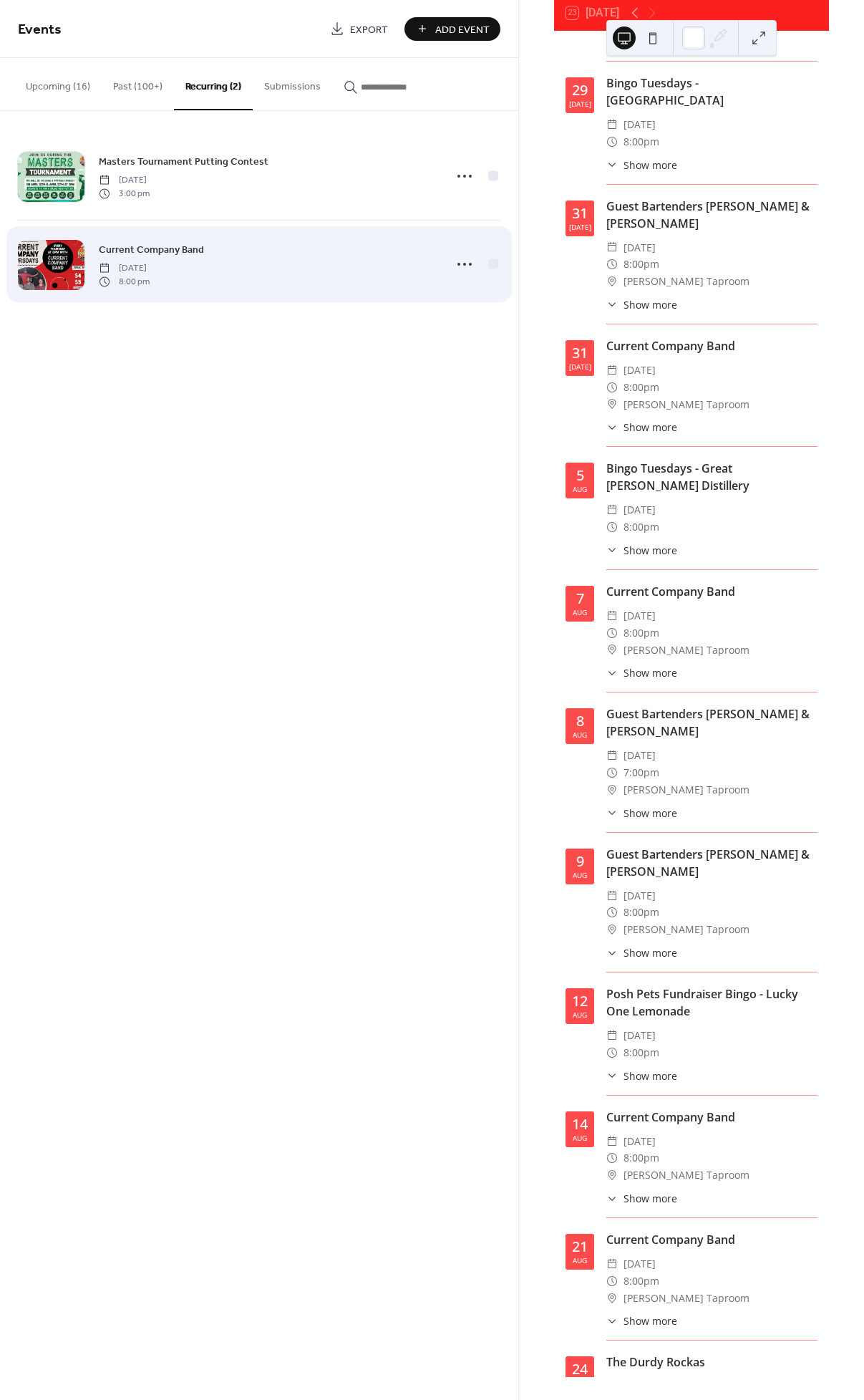 click at bounding box center (51, 265) 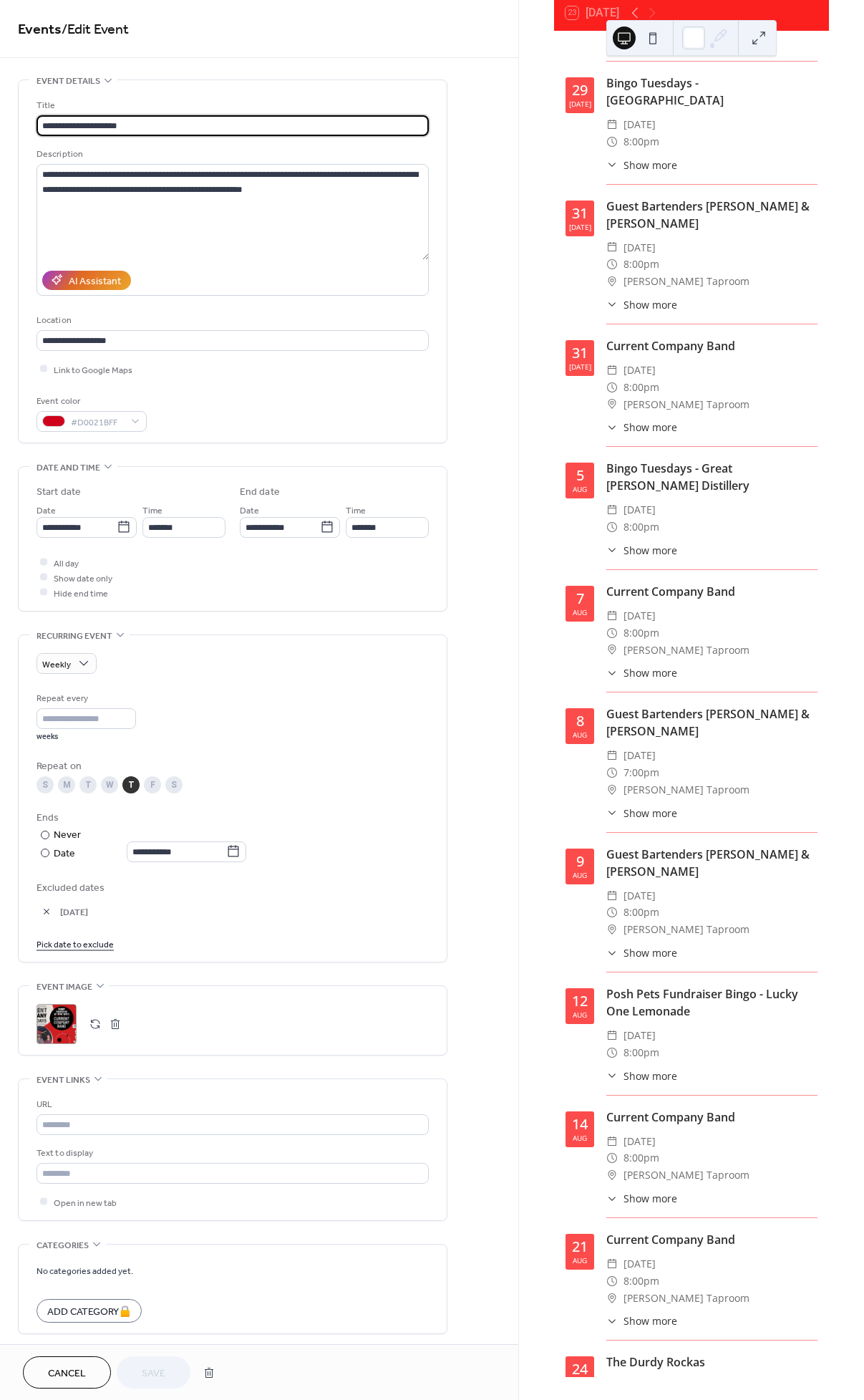 scroll, scrollTop: 4, scrollLeft: 0, axis: vertical 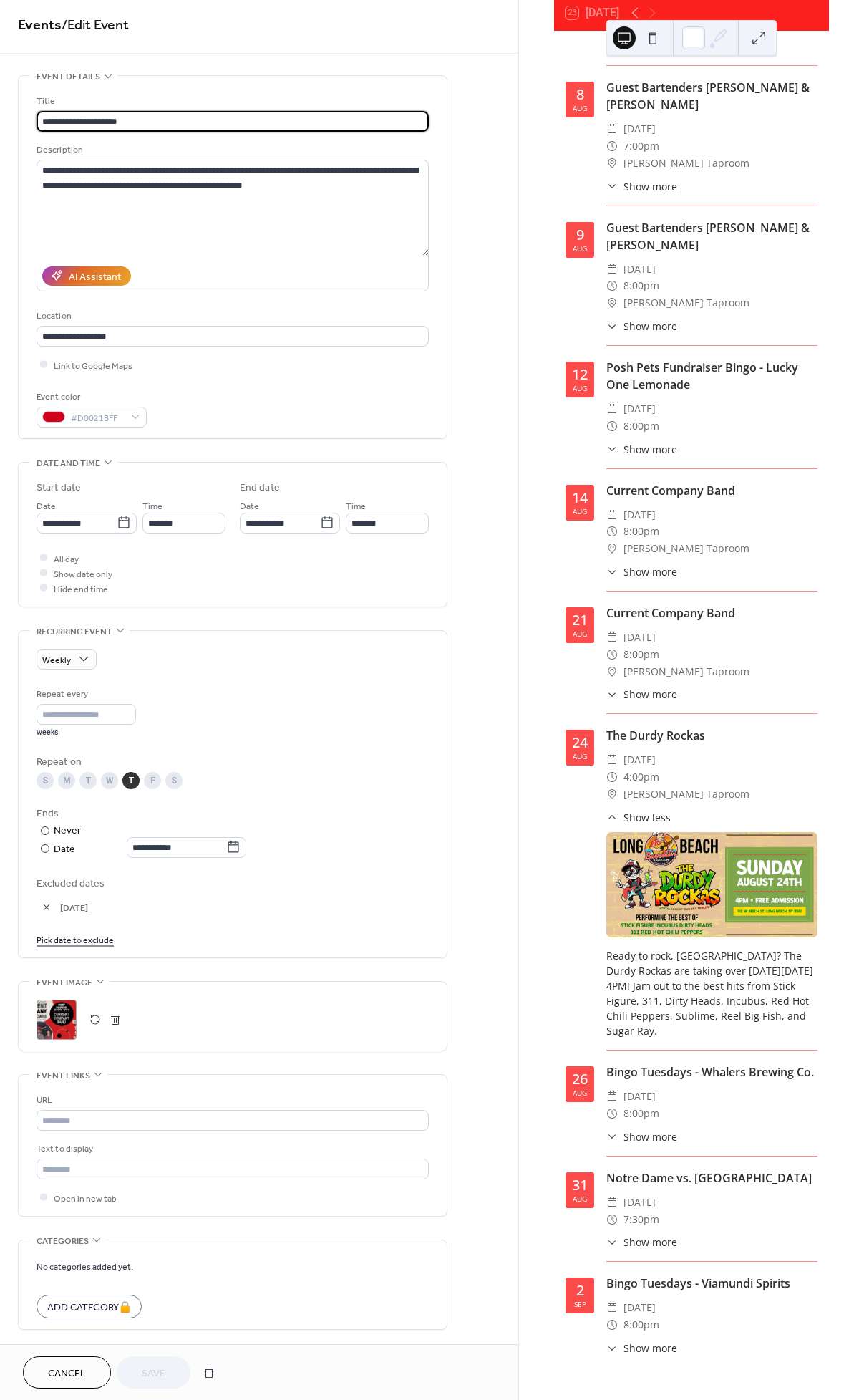 click on "Show more" at bounding box center (650, 694) 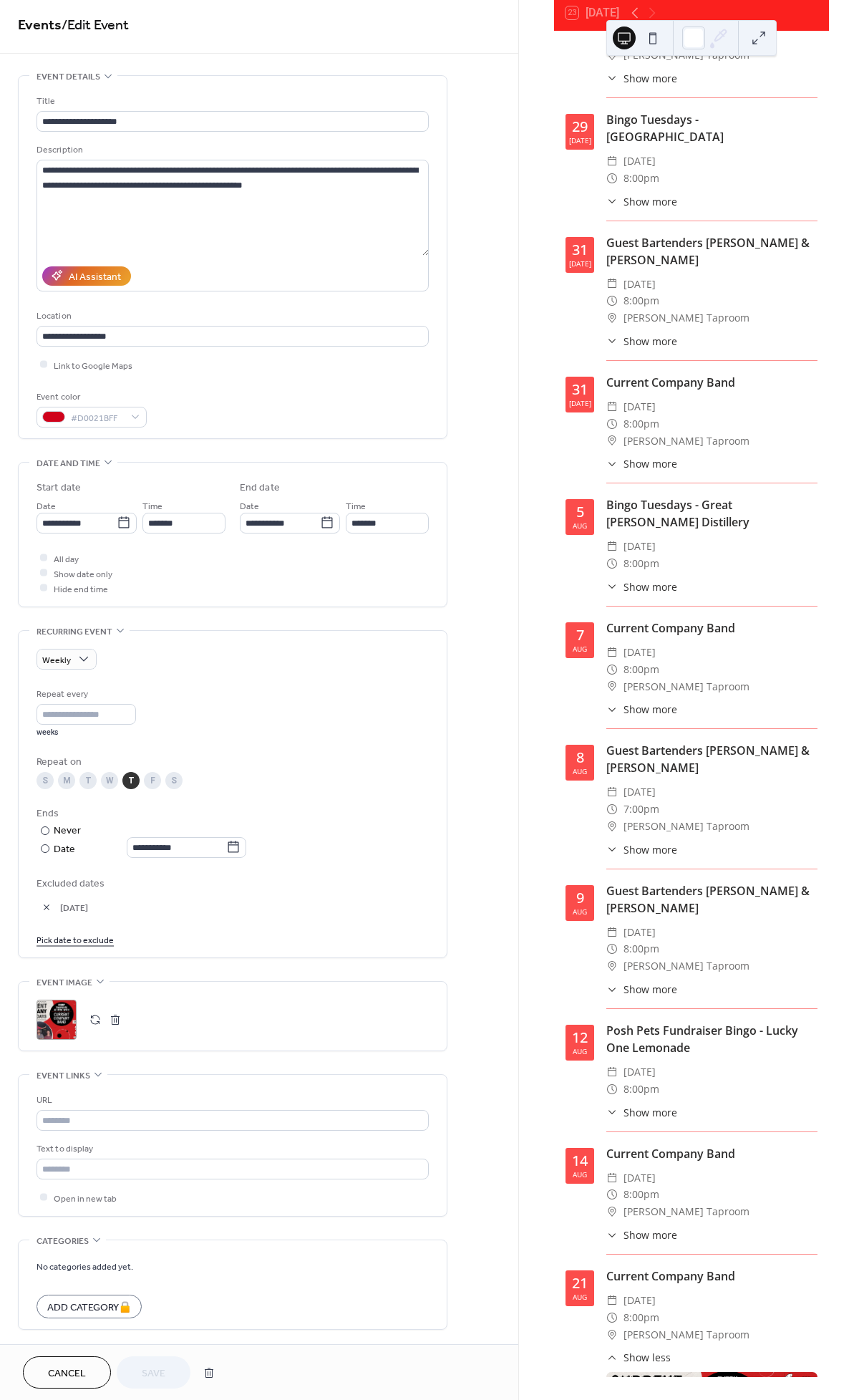 scroll, scrollTop: 821, scrollLeft: 0, axis: vertical 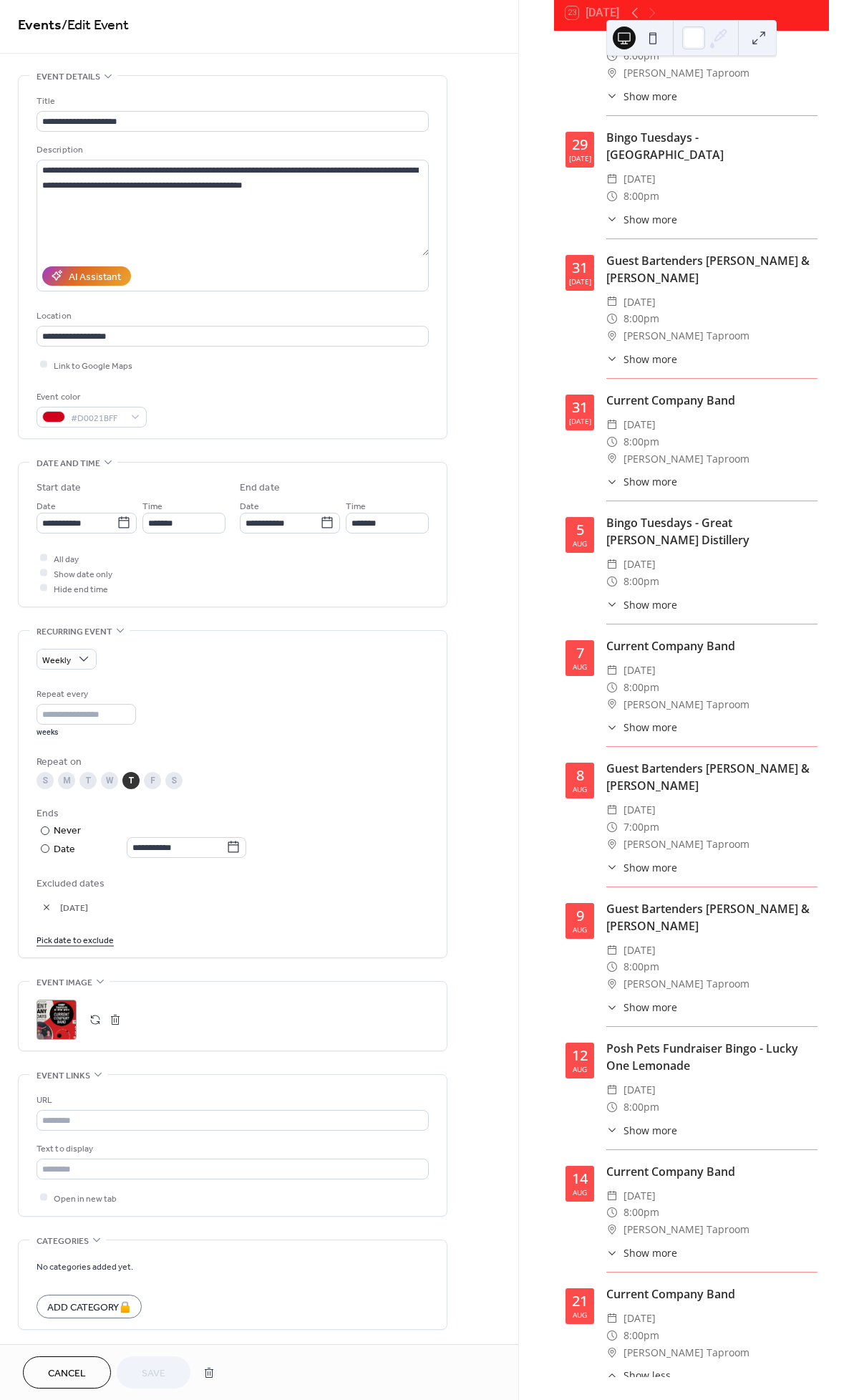 click on "Show more" at bounding box center [650, 727] 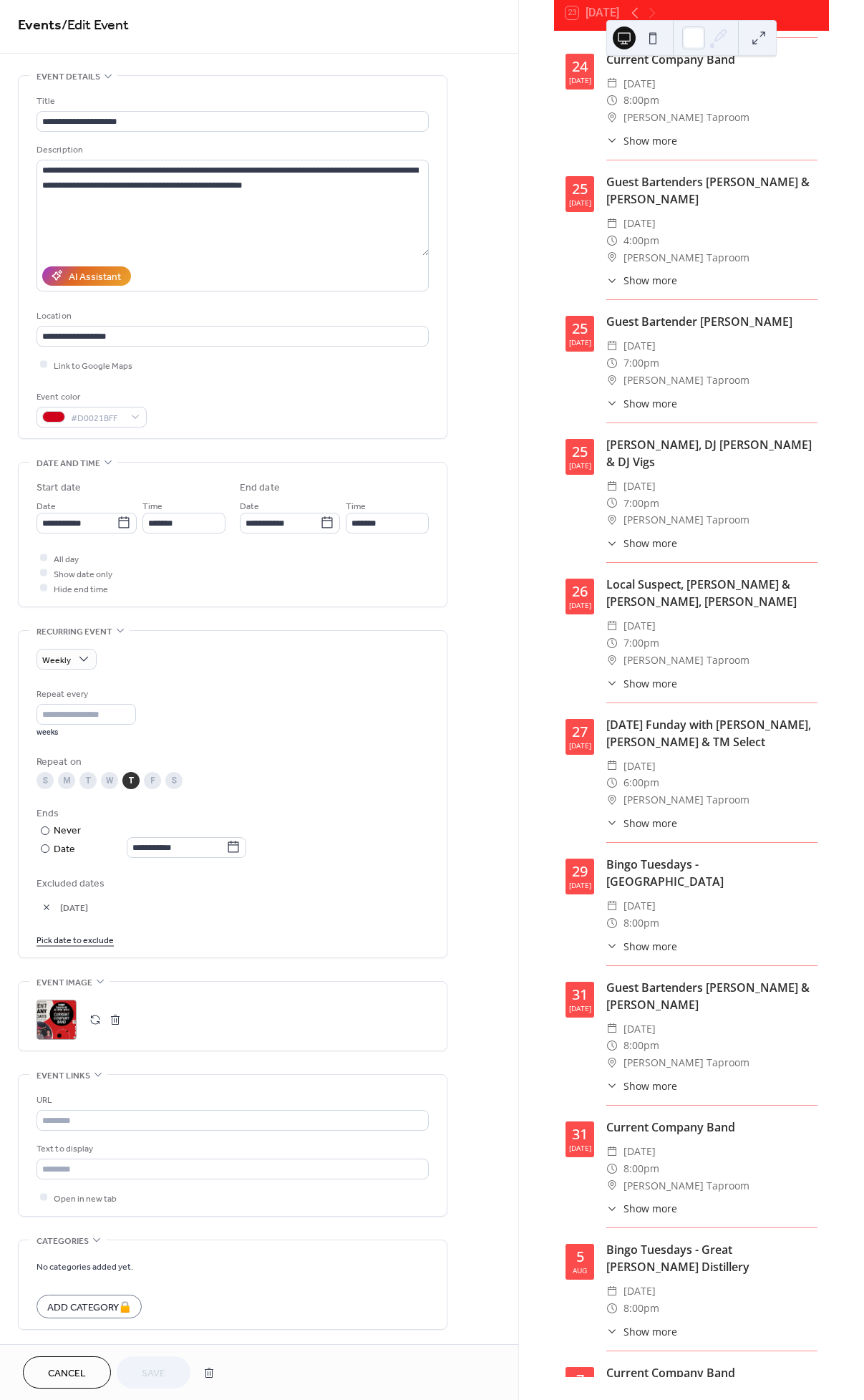 scroll, scrollTop: 0, scrollLeft: 0, axis: both 